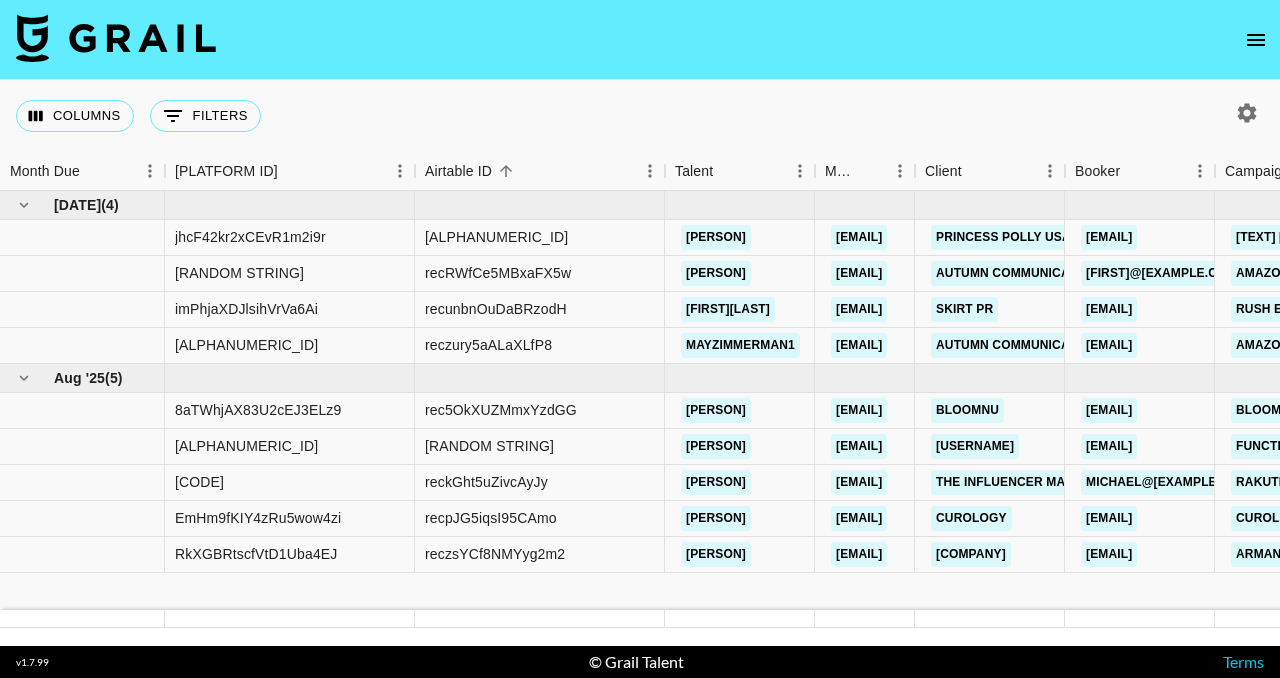 scroll, scrollTop: 0, scrollLeft: 0, axis: both 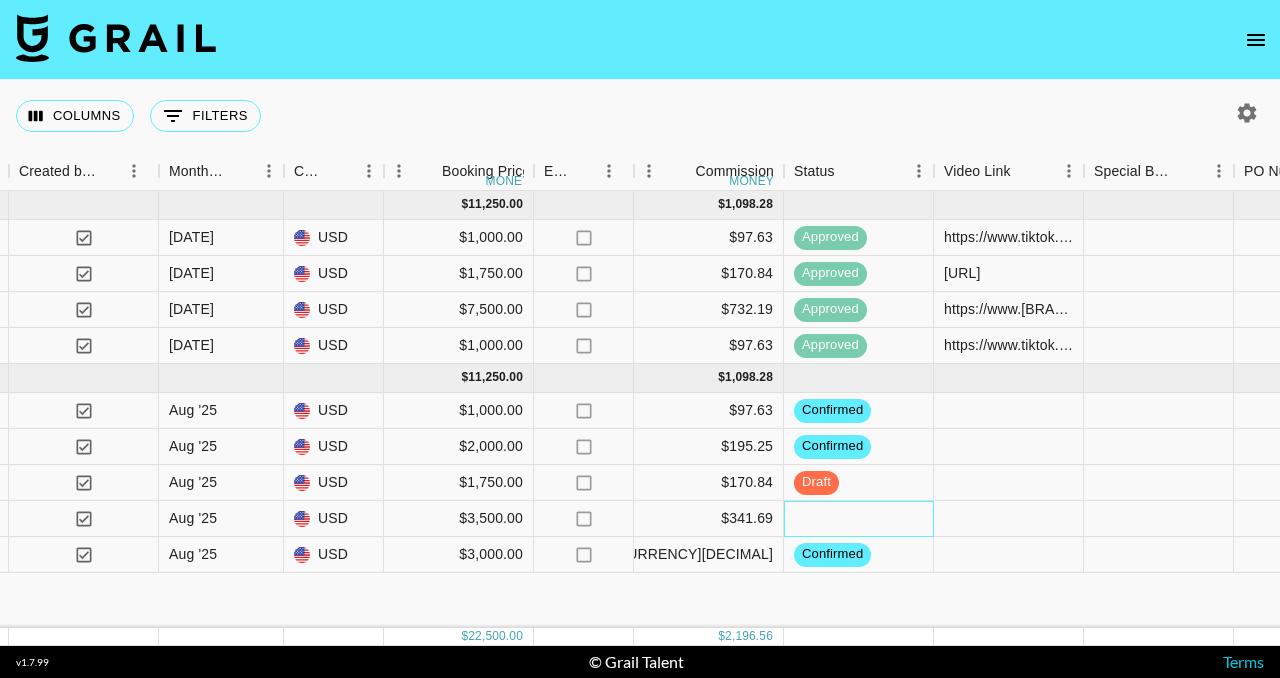 click at bounding box center [859, 519] 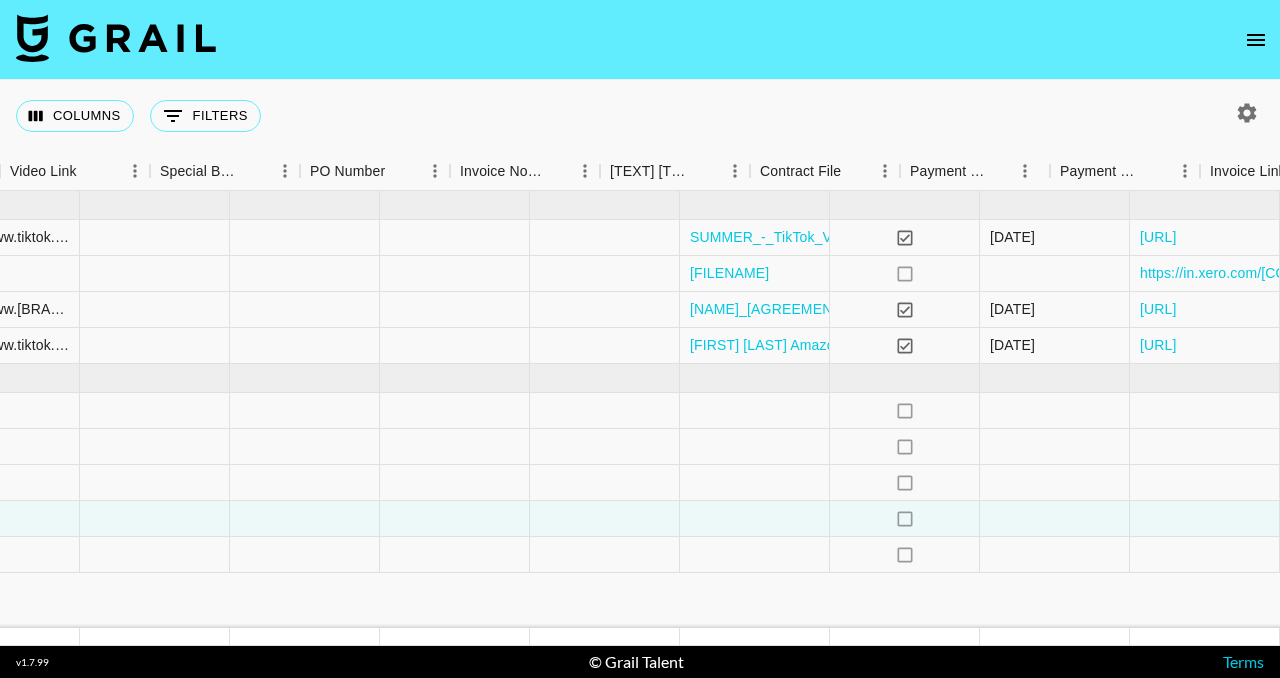 scroll, scrollTop: 0, scrollLeft: 2565, axis: horizontal 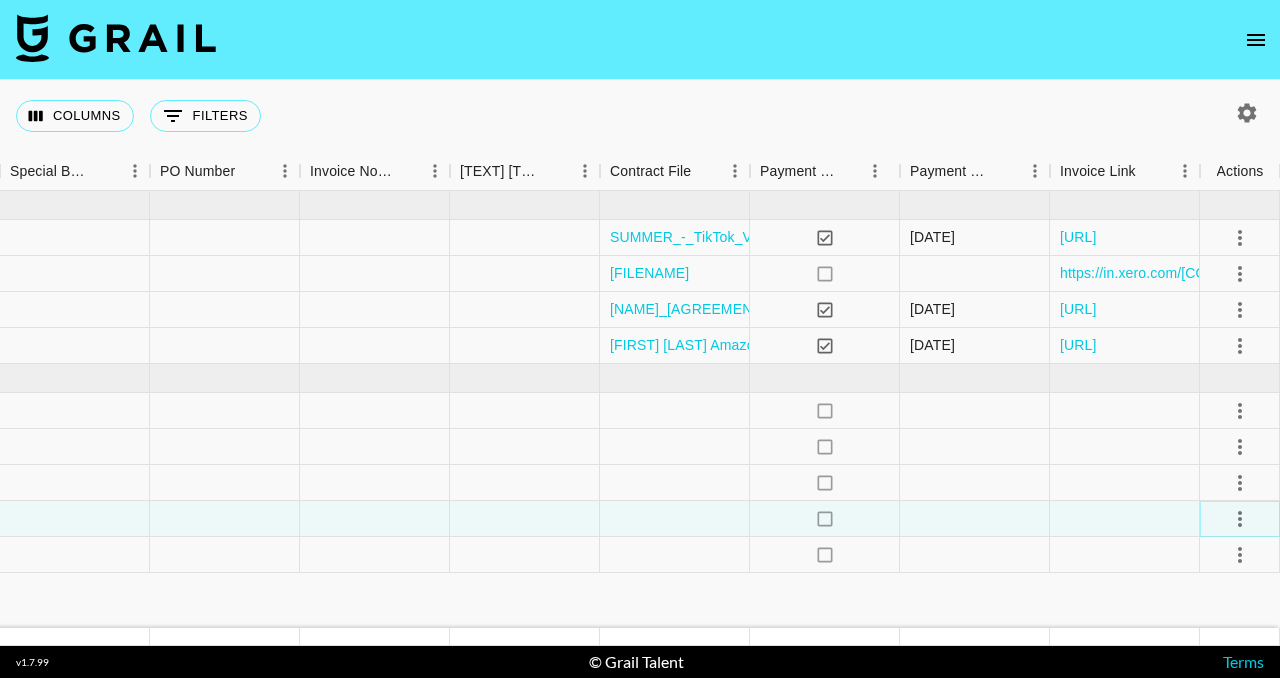click 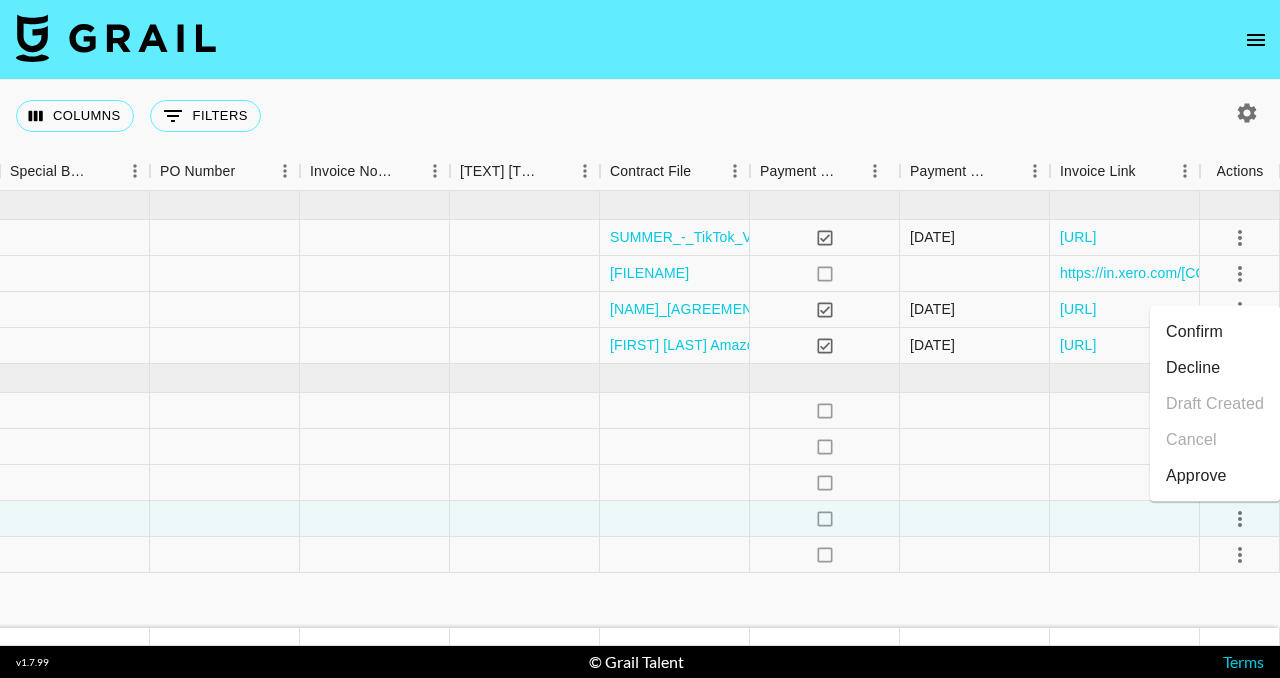 click on "Approve" at bounding box center [1196, 476] 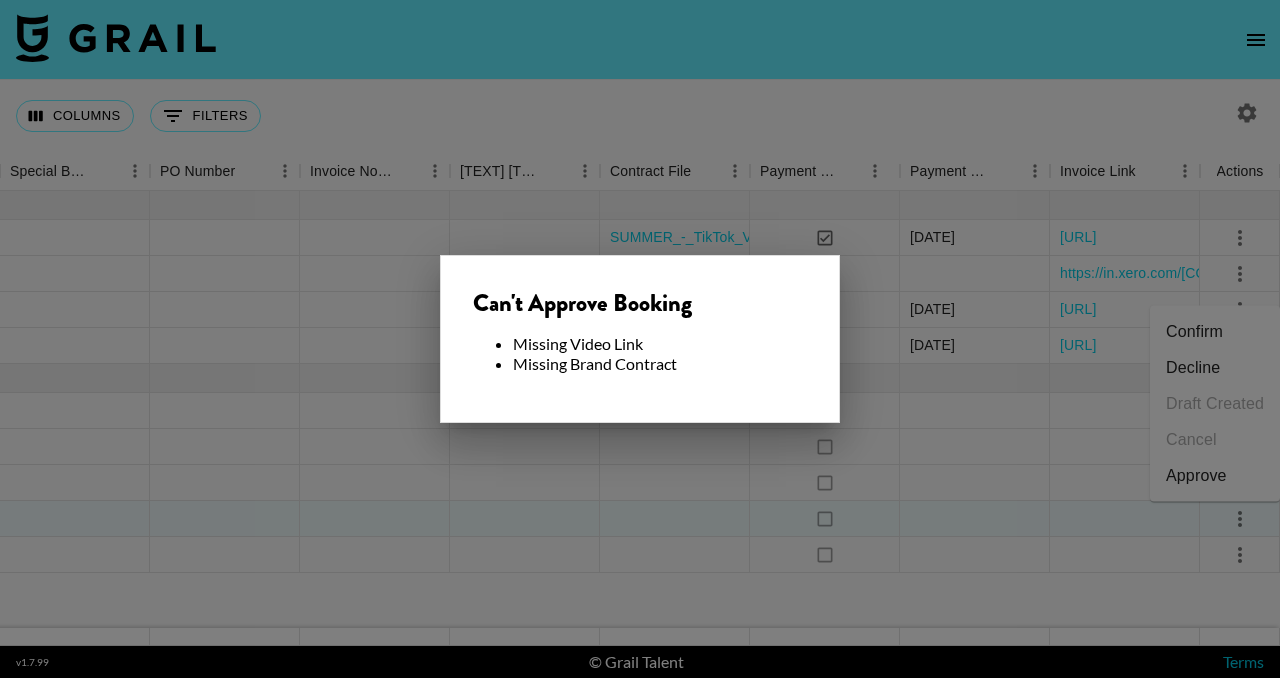 click at bounding box center [640, 339] 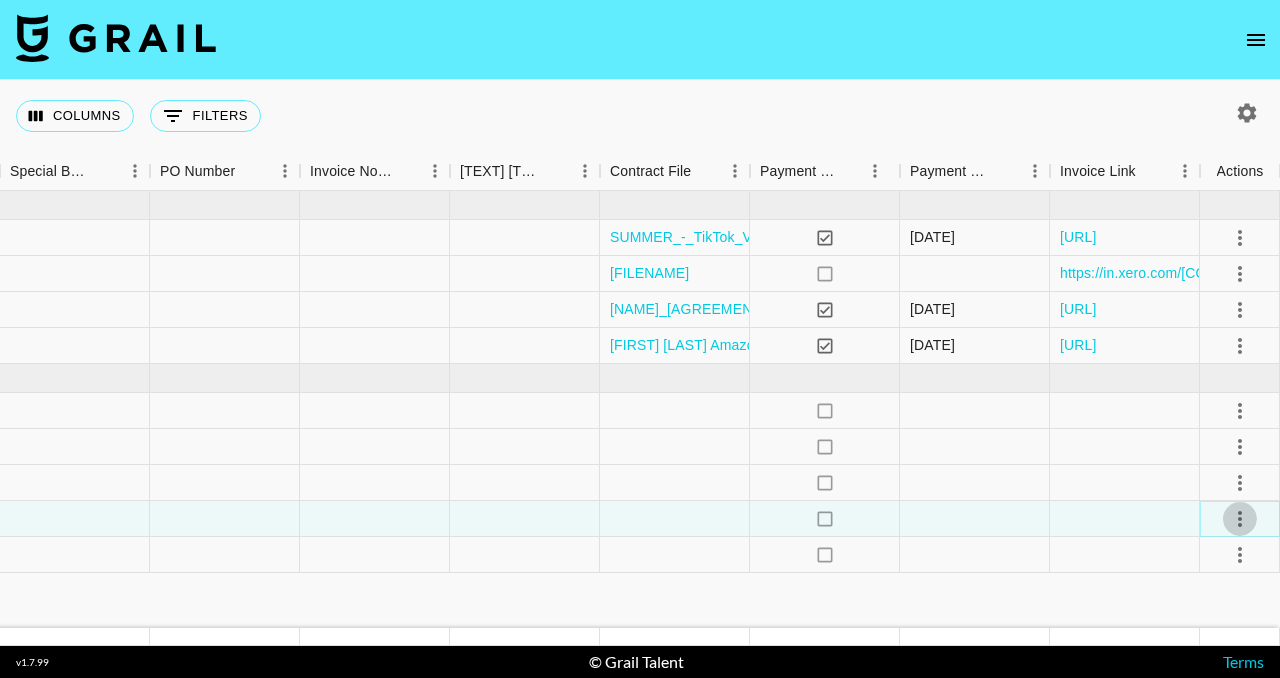 click 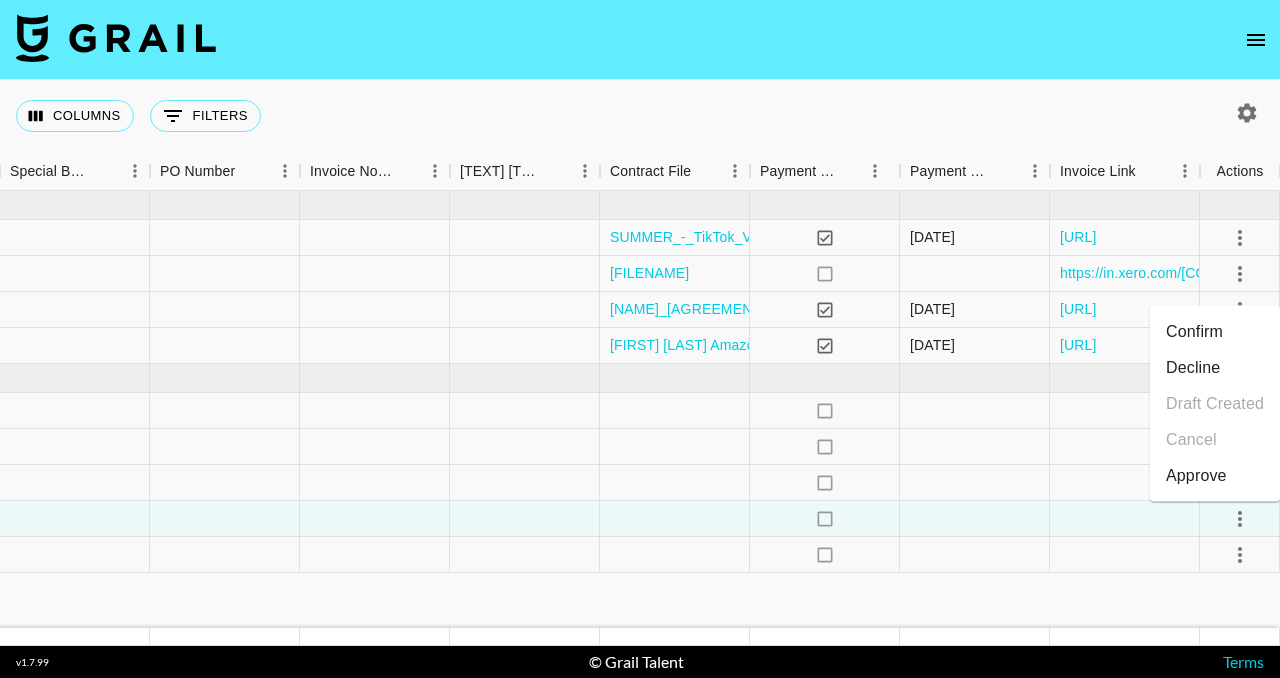 click on "Confirm" at bounding box center [1215, 332] 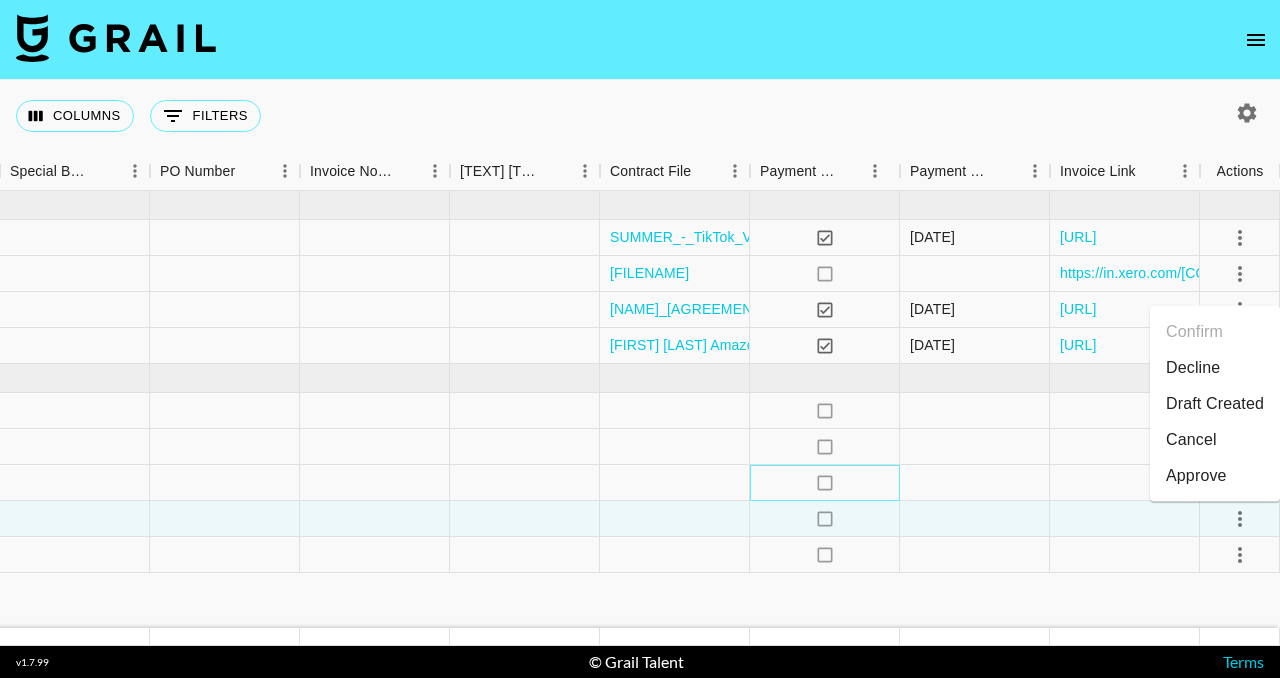 click on "no" at bounding box center [825, 483] 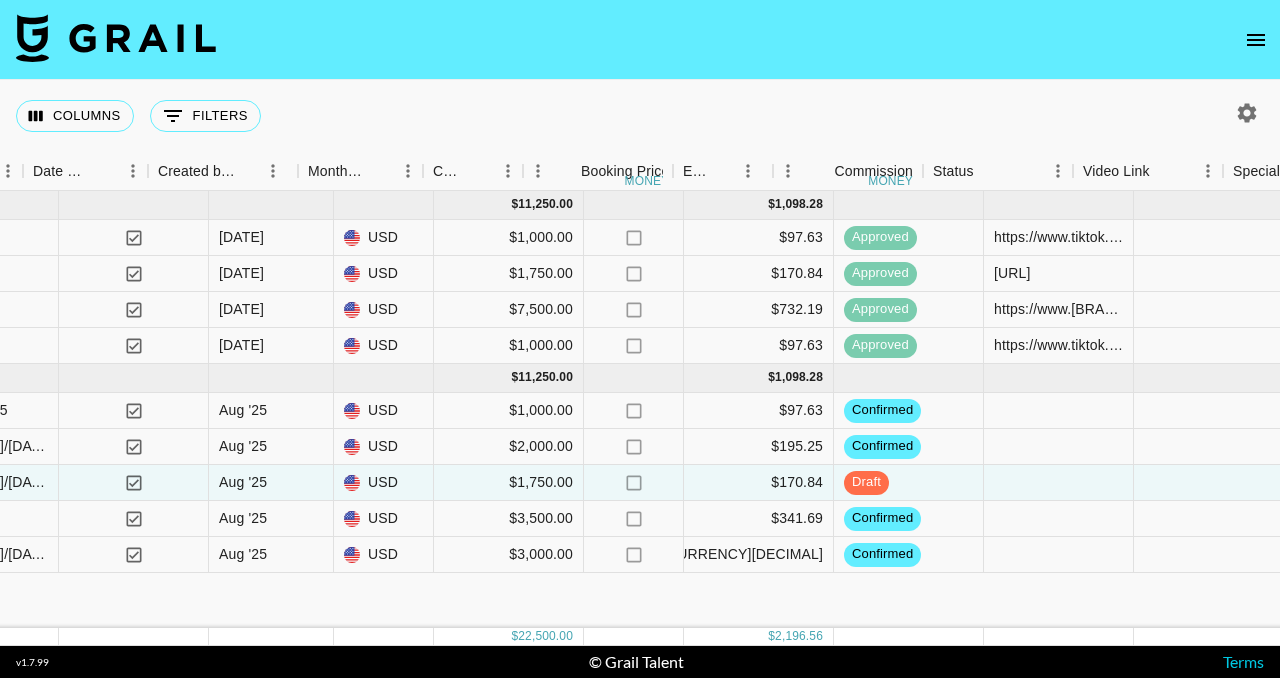 scroll, scrollTop: 0, scrollLeft: 1342, axis: horizontal 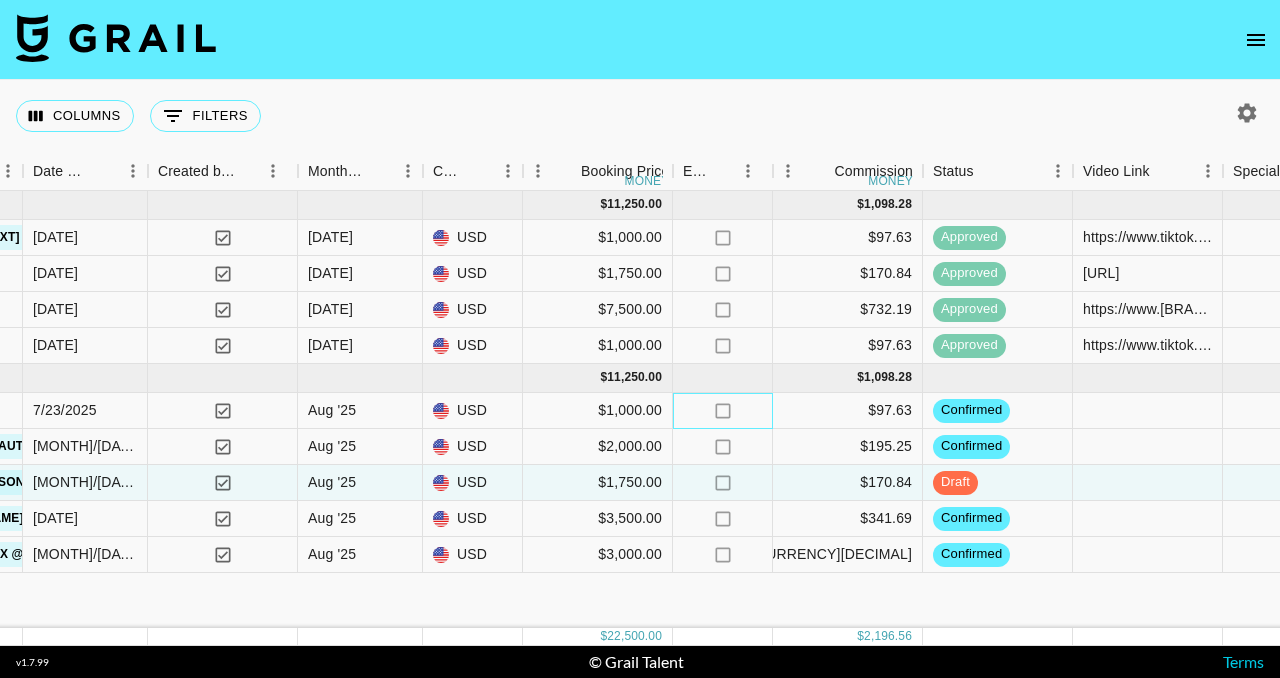 click on "no" 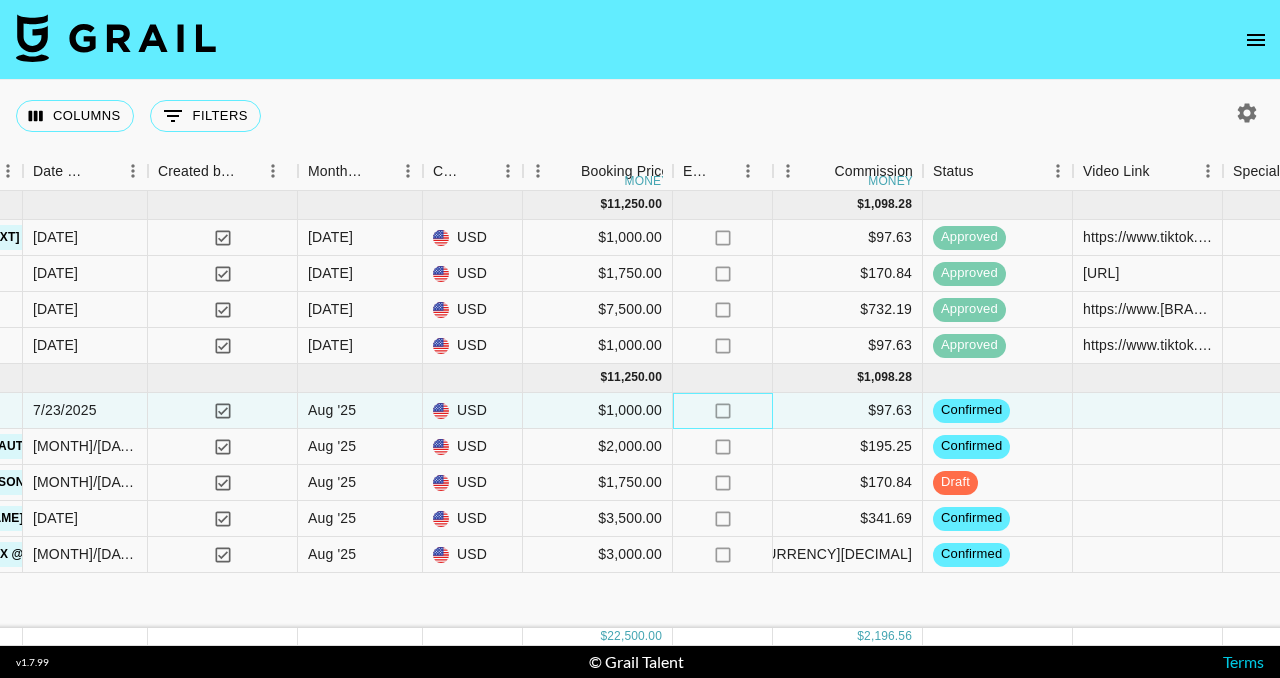 click on "no" 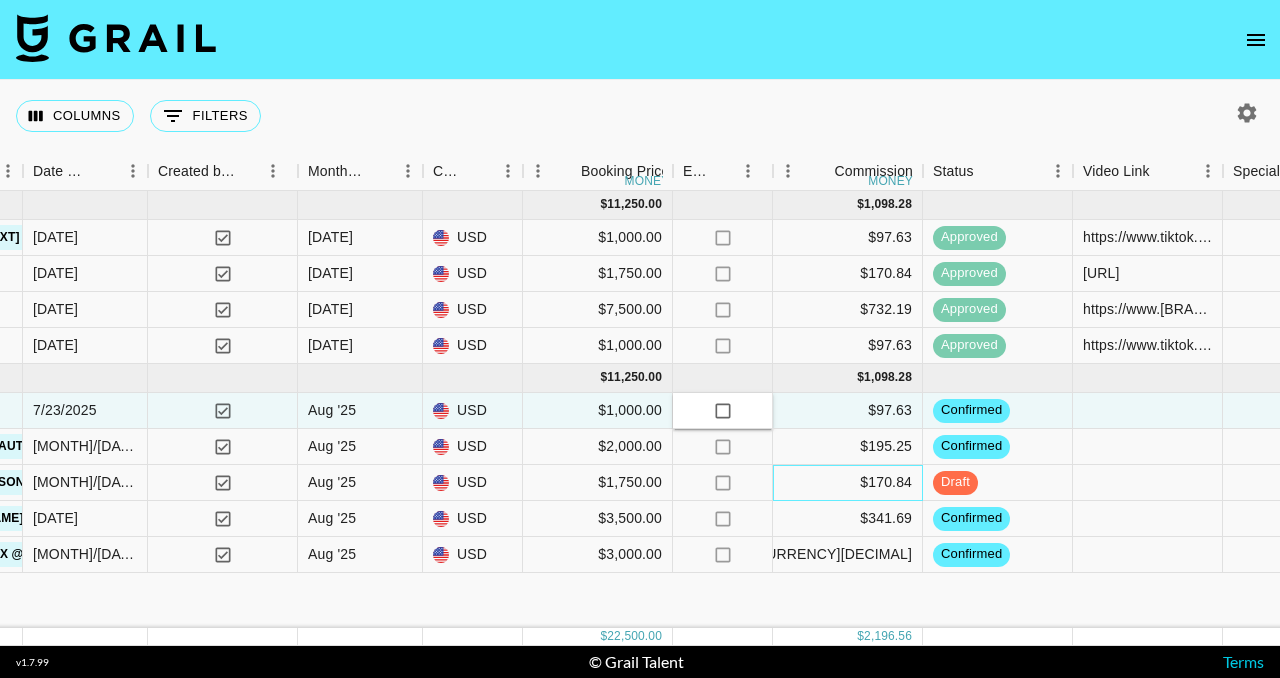 click on "$170.84" at bounding box center [848, 483] 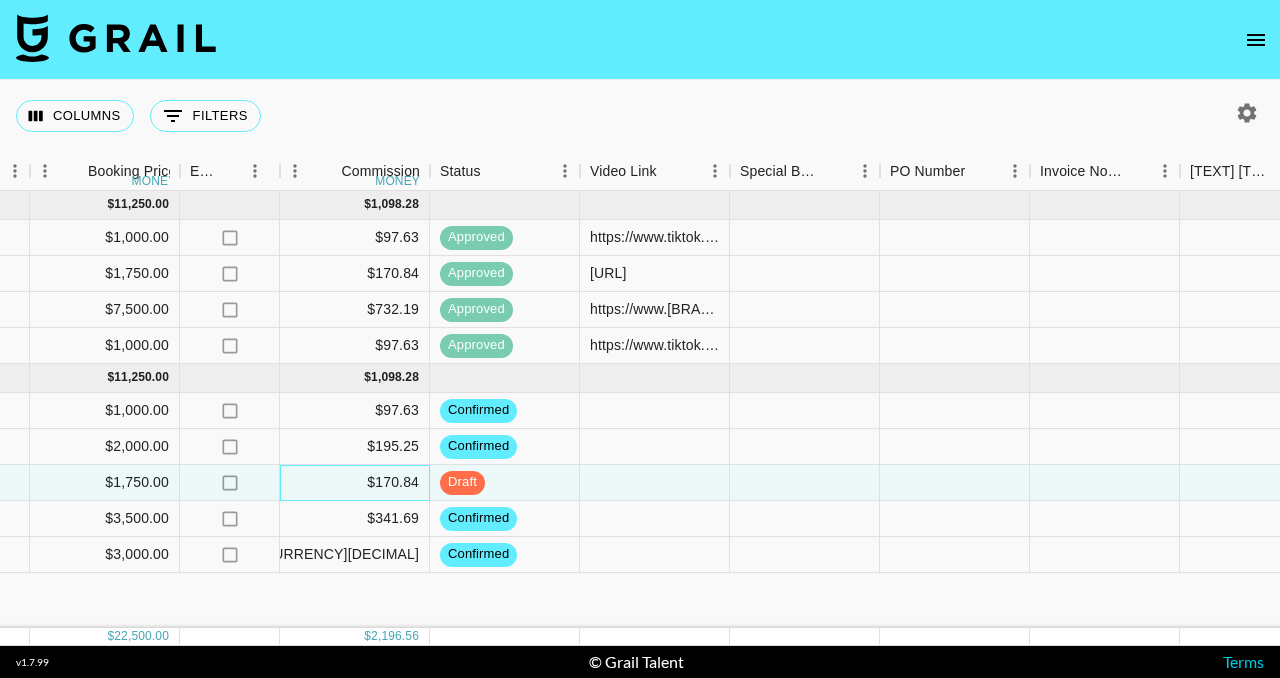 scroll, scrollTop: 0, scrollLeft: 1840, axis: horizontal 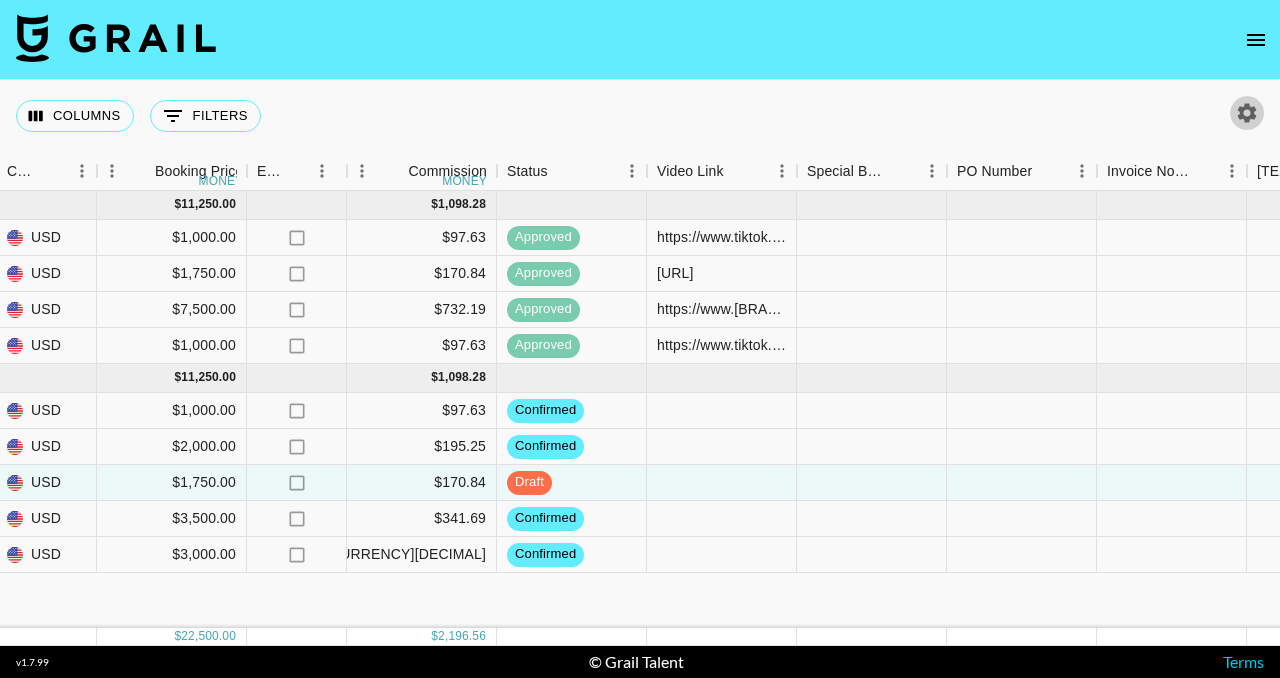 click 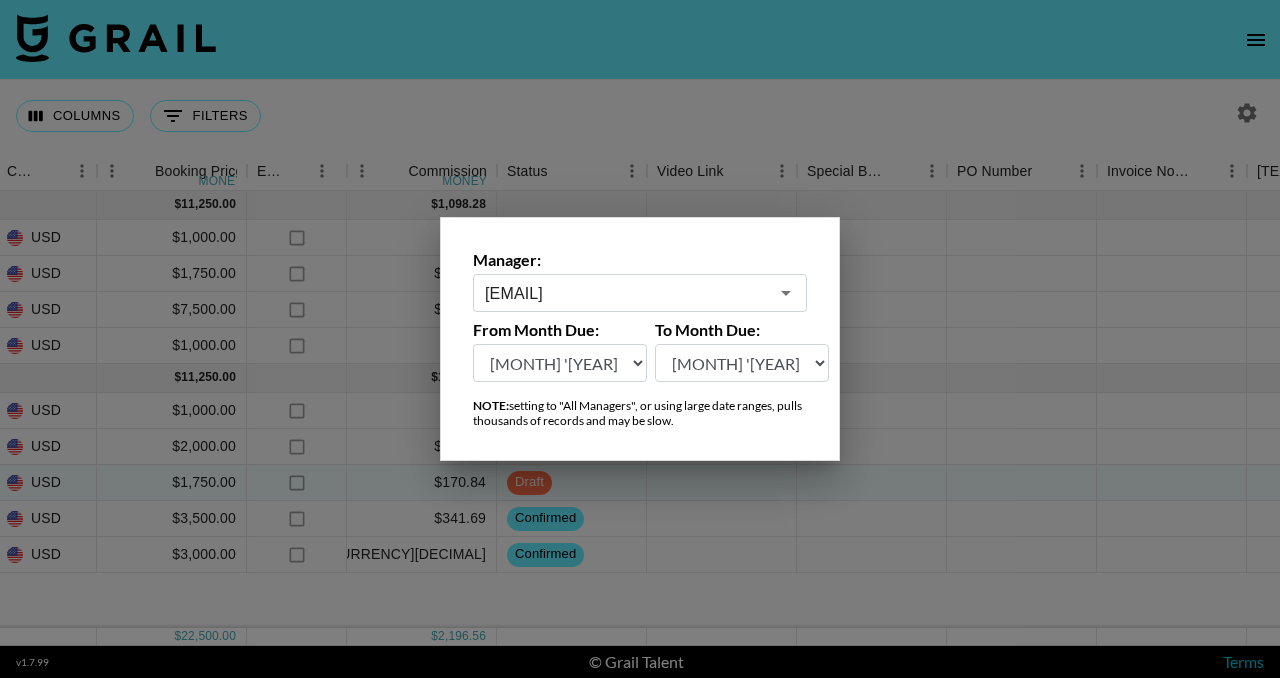 click on "[EMAIL]" at bounding box center [626, 293] 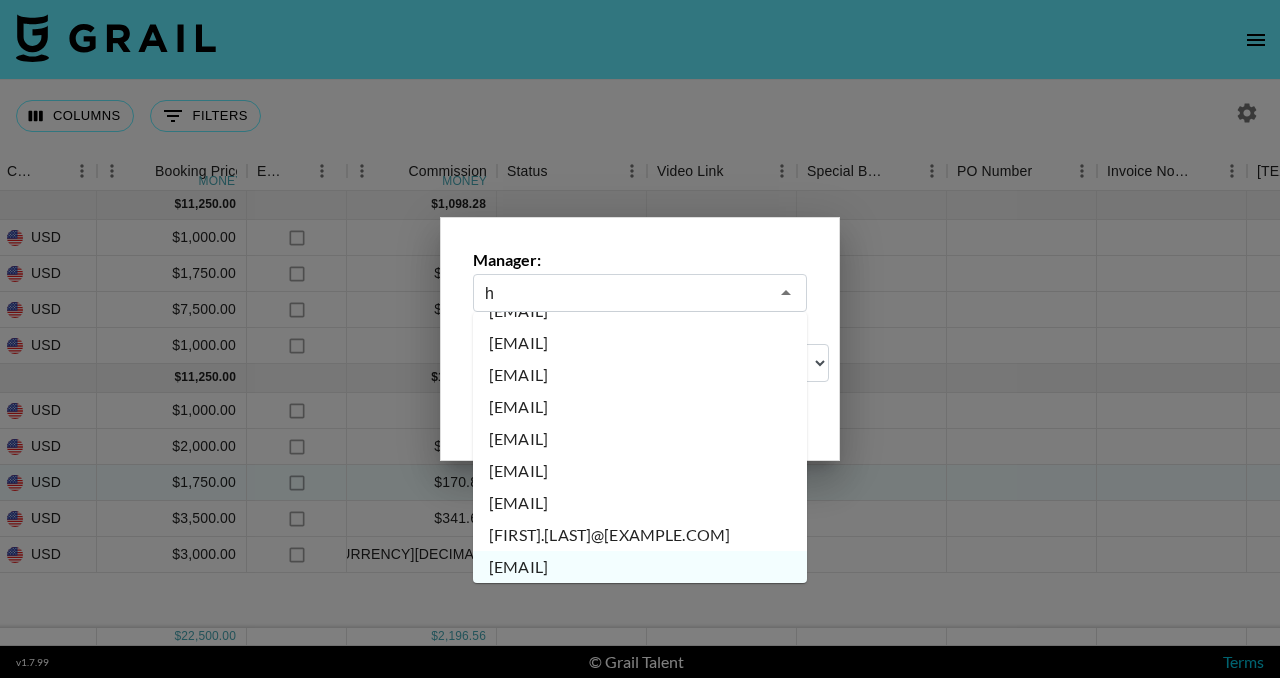 scroll, scrollTop: 0, scrollLeft: 0, axis: both 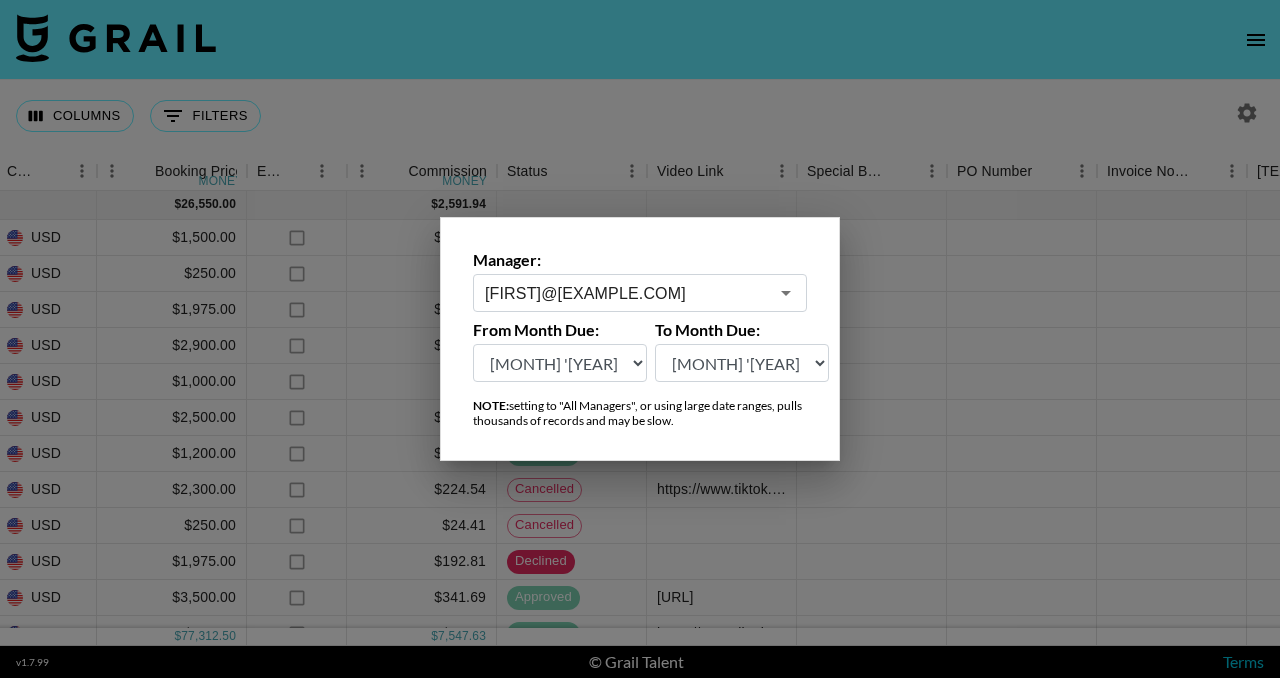 type on "[FIRST]@[EXAMPLE.COM]" 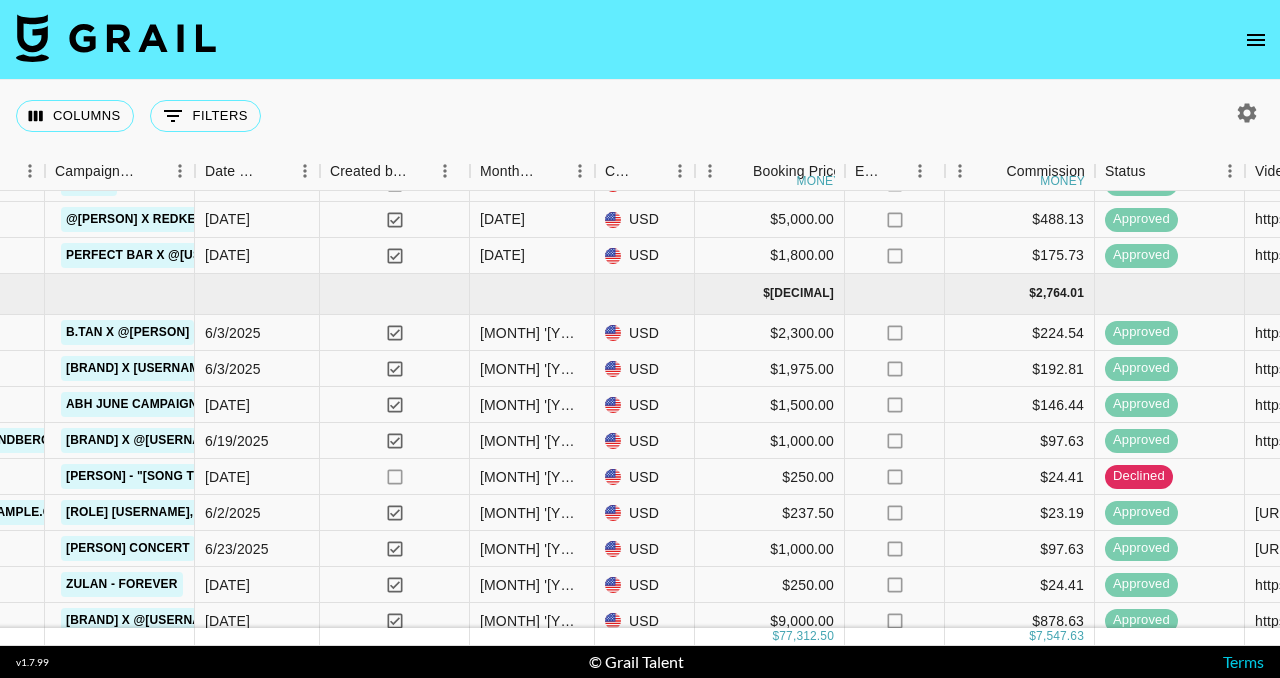 scroll, scrollTop: 486, scrollLeft: 1171, axis: both 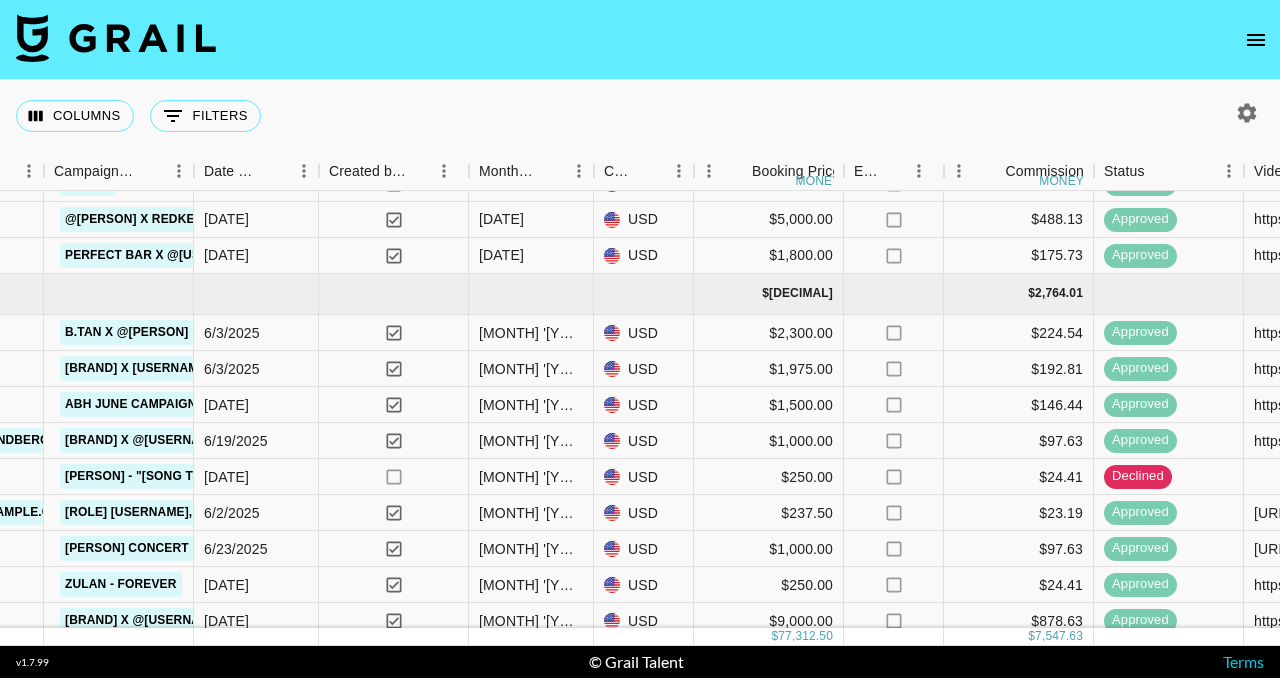 click 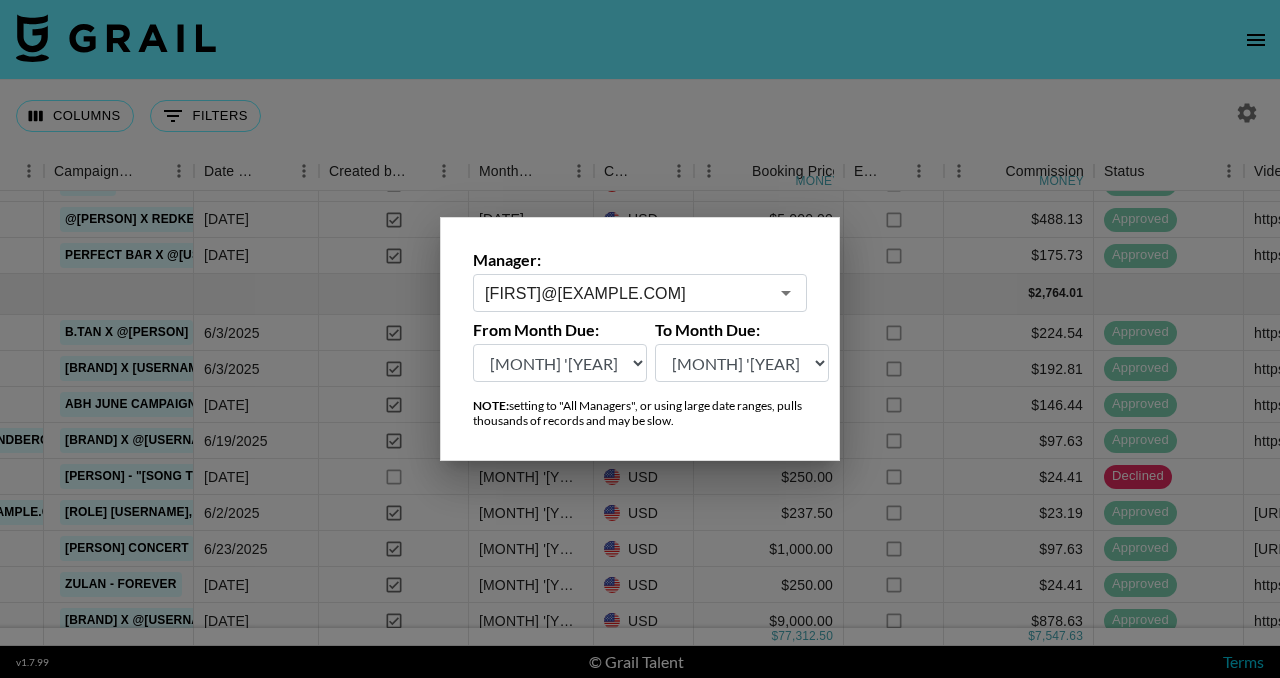 click on "[FIRST]@[EXAMPLE.COM]" at bounding box center [626, 293] 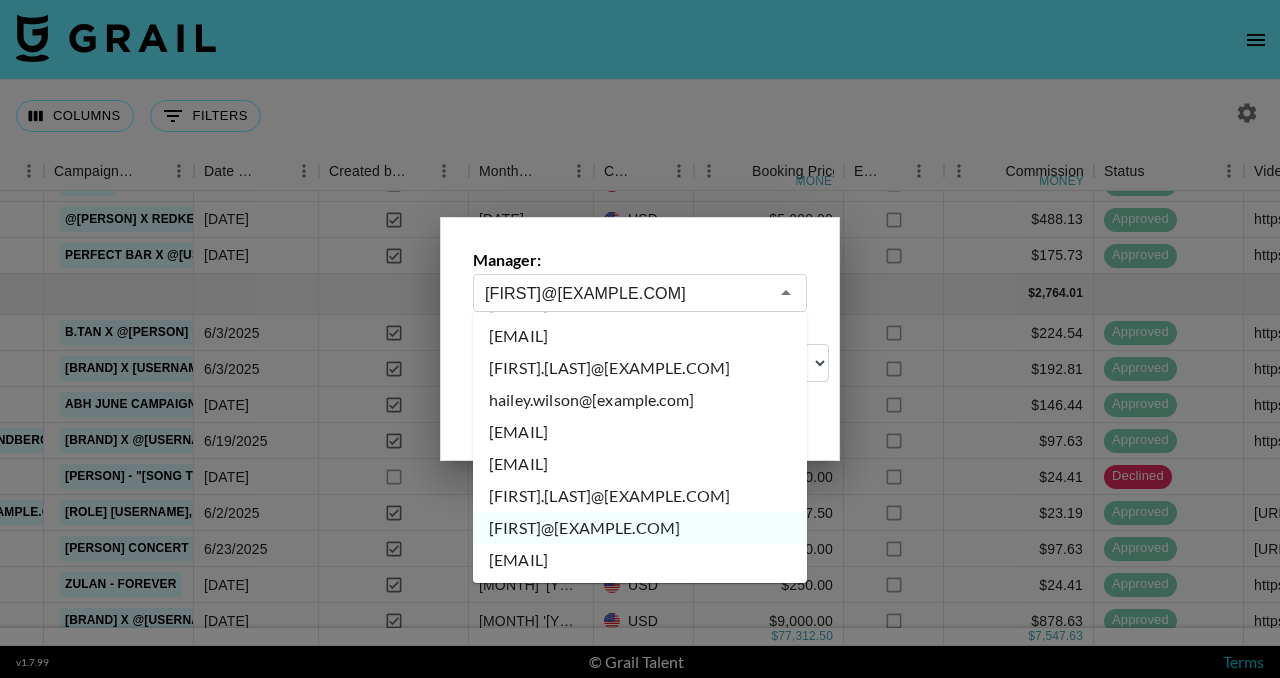 scroll, scrollTop: 4514, scrollLeft: 0, axis: vertical 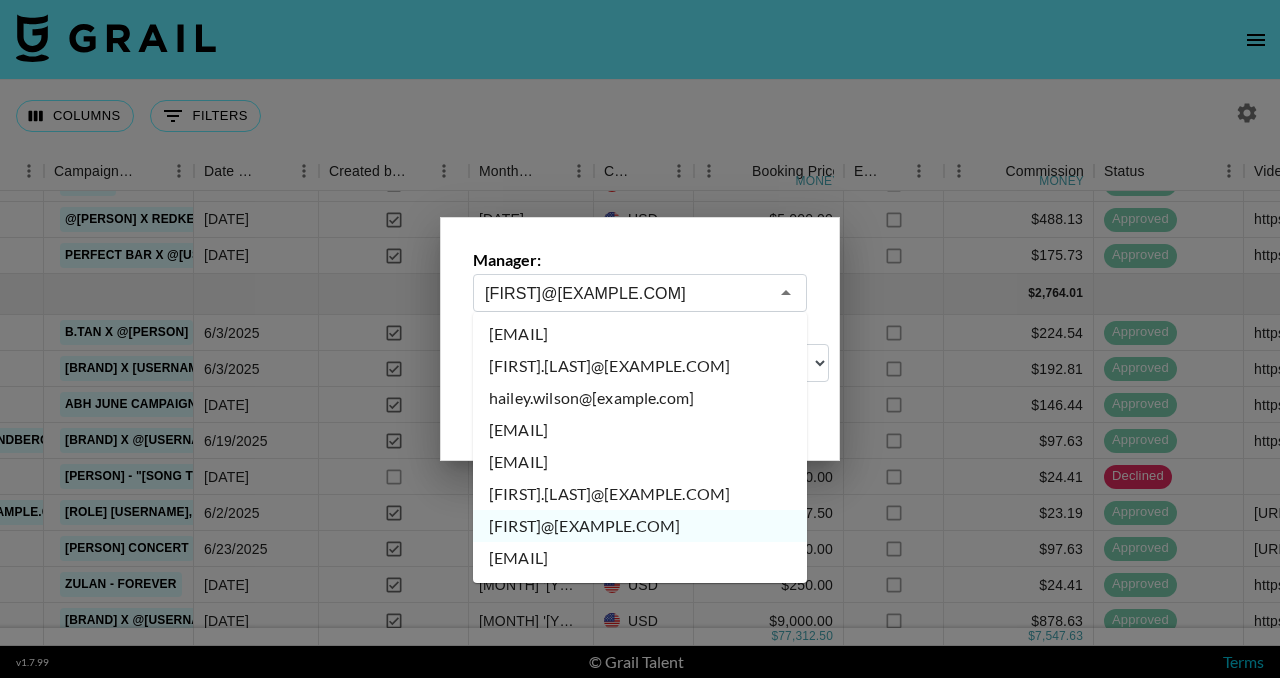 click at bounding box center (640, 339) 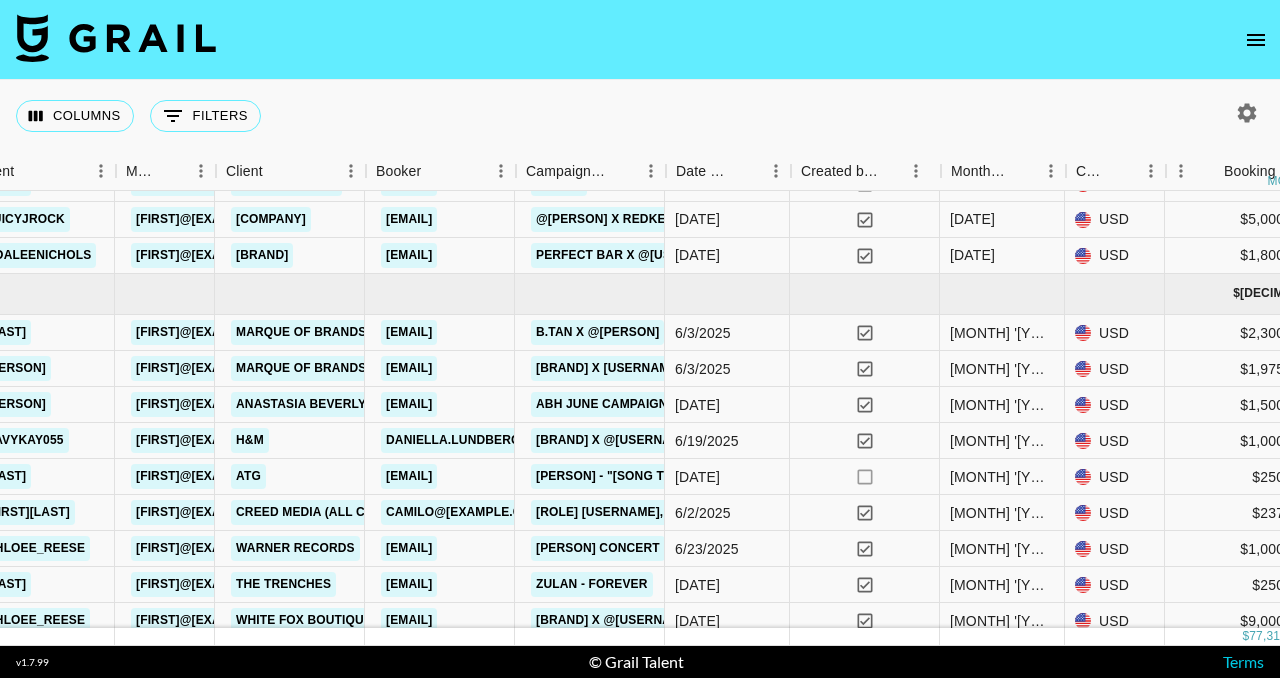 scroll, scrollTop: 486, scrollLeft: 702, axis: both 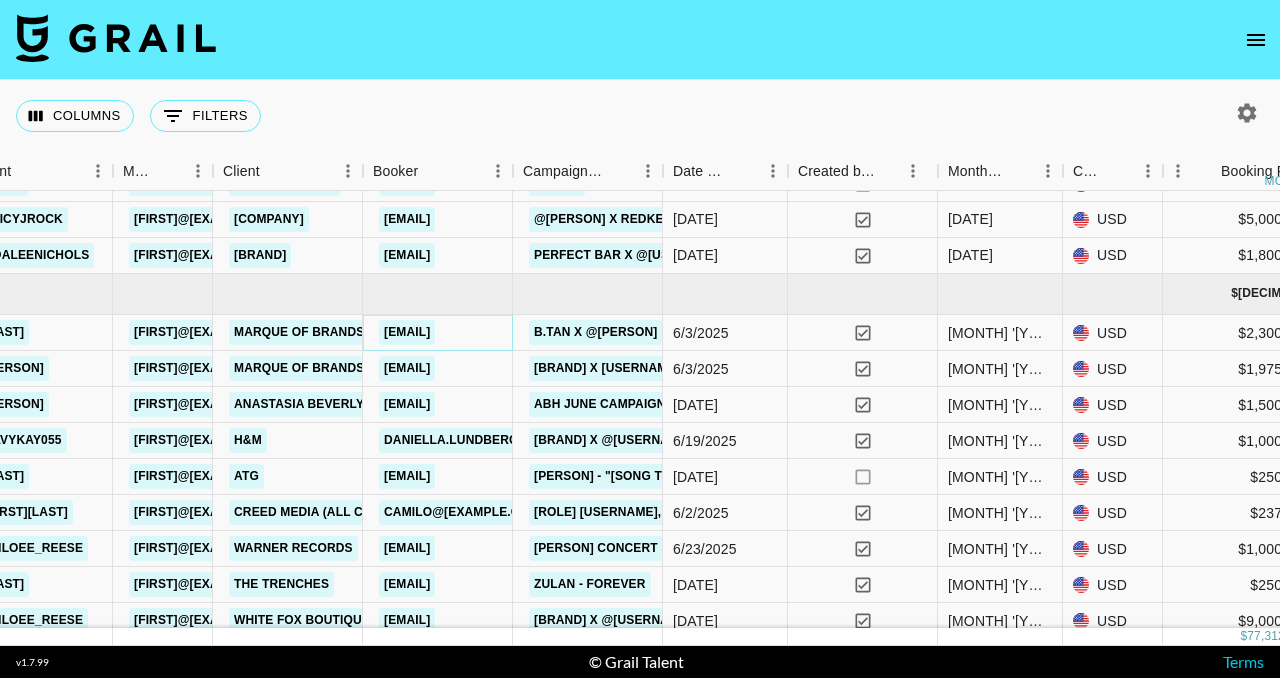 click on "[EMAIL]" at bounding box center [407, 332] 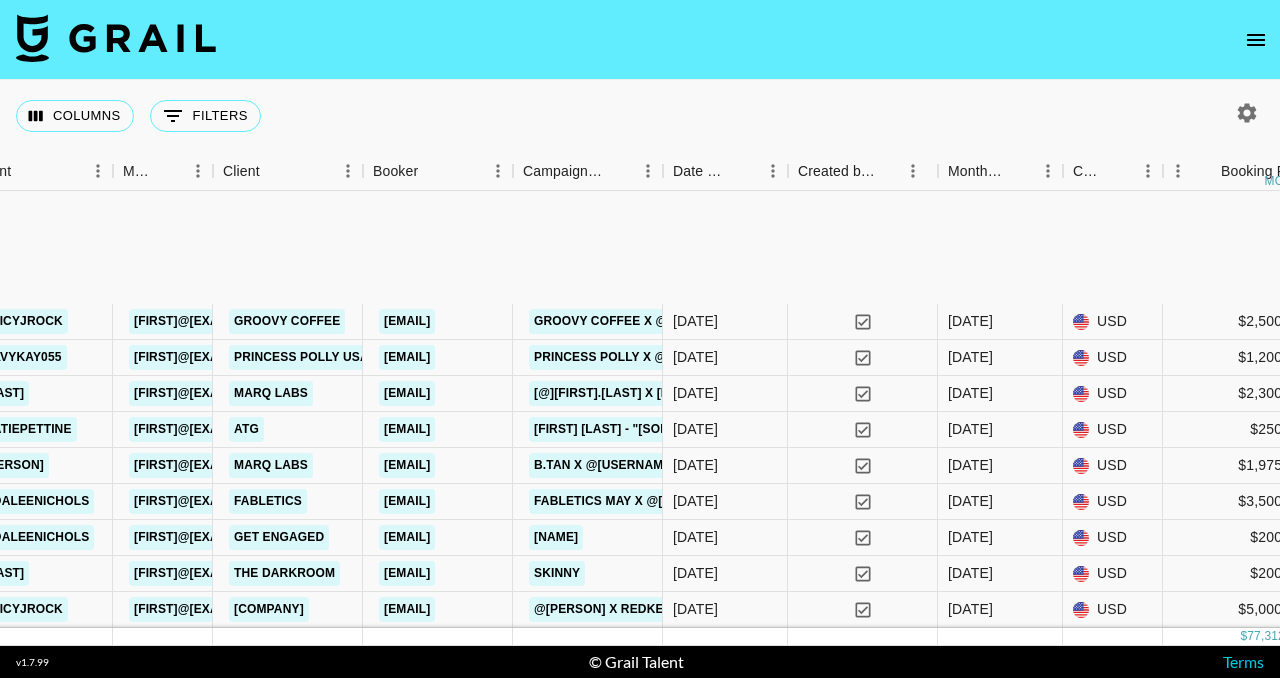 scroll, scrollTop: 0, scrollLeft: 702, axis: horizontal 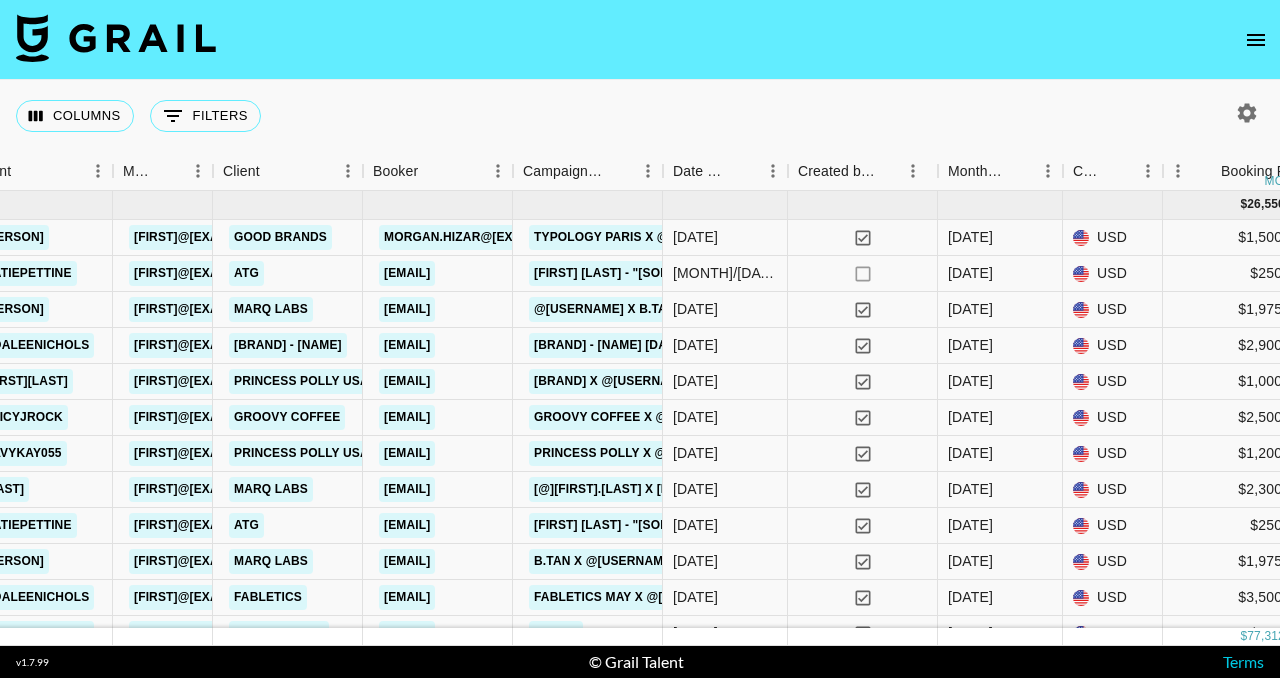click 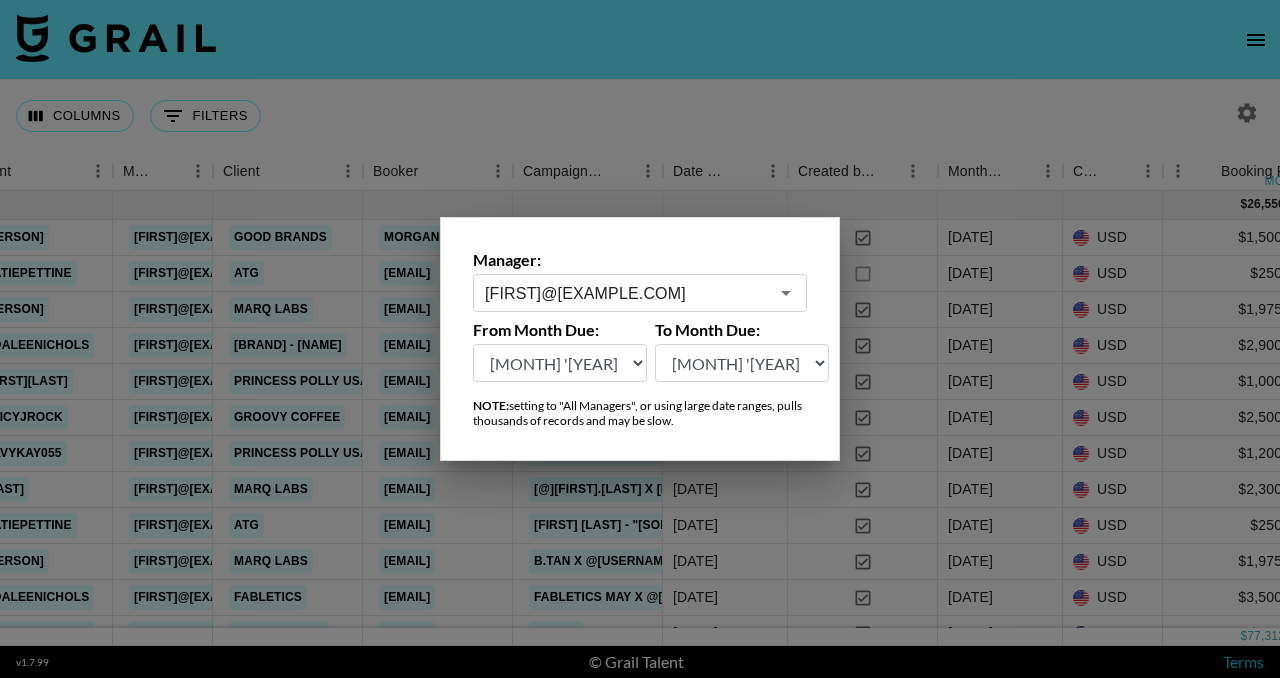 click on "[FIRST]@[EXAMPLE.COM]" at bounding box center [626, 293] 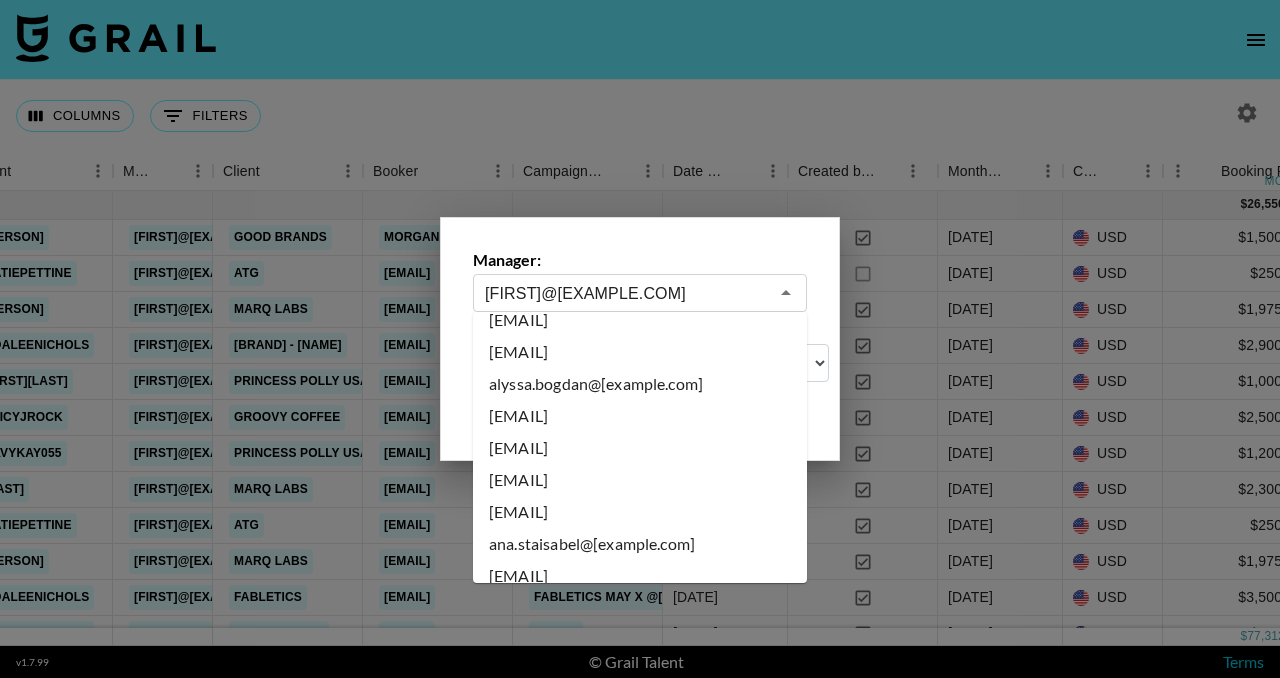 scroll, scrollTop: 0, scrollLeft: 0, axis: both 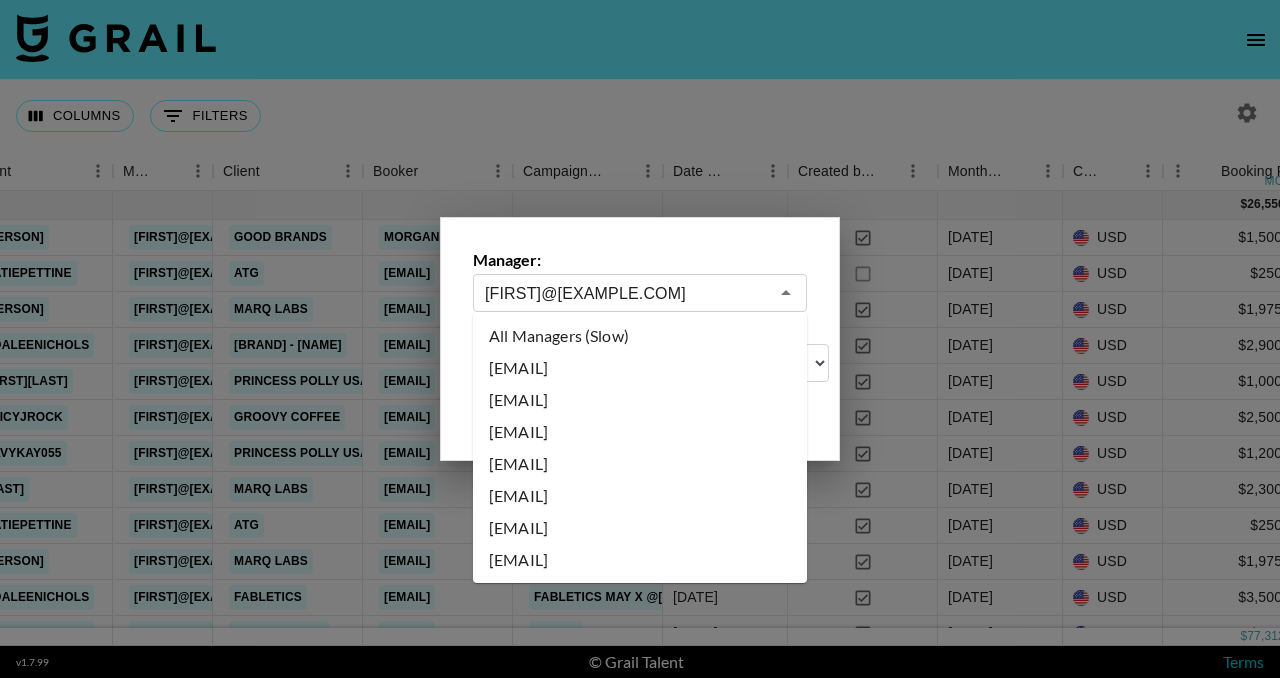 click on "All Managers (Slow)" at bounding box center [640, 336] 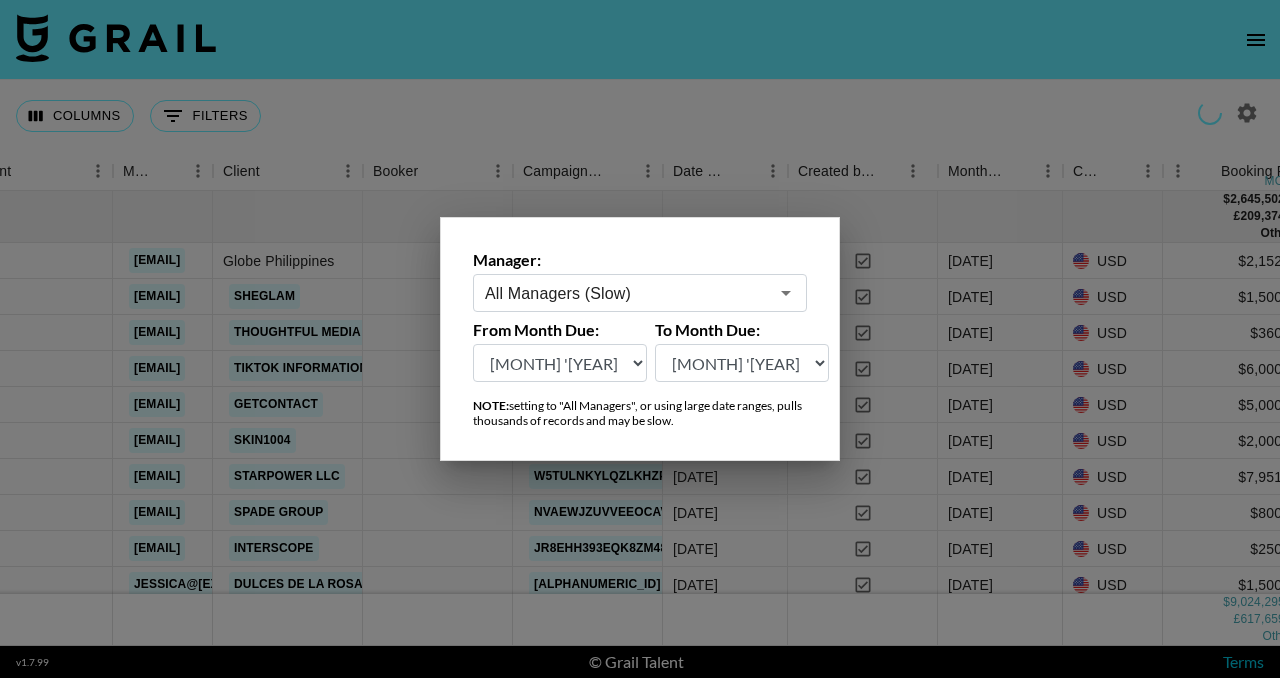 click at bounding box center (640, 339) 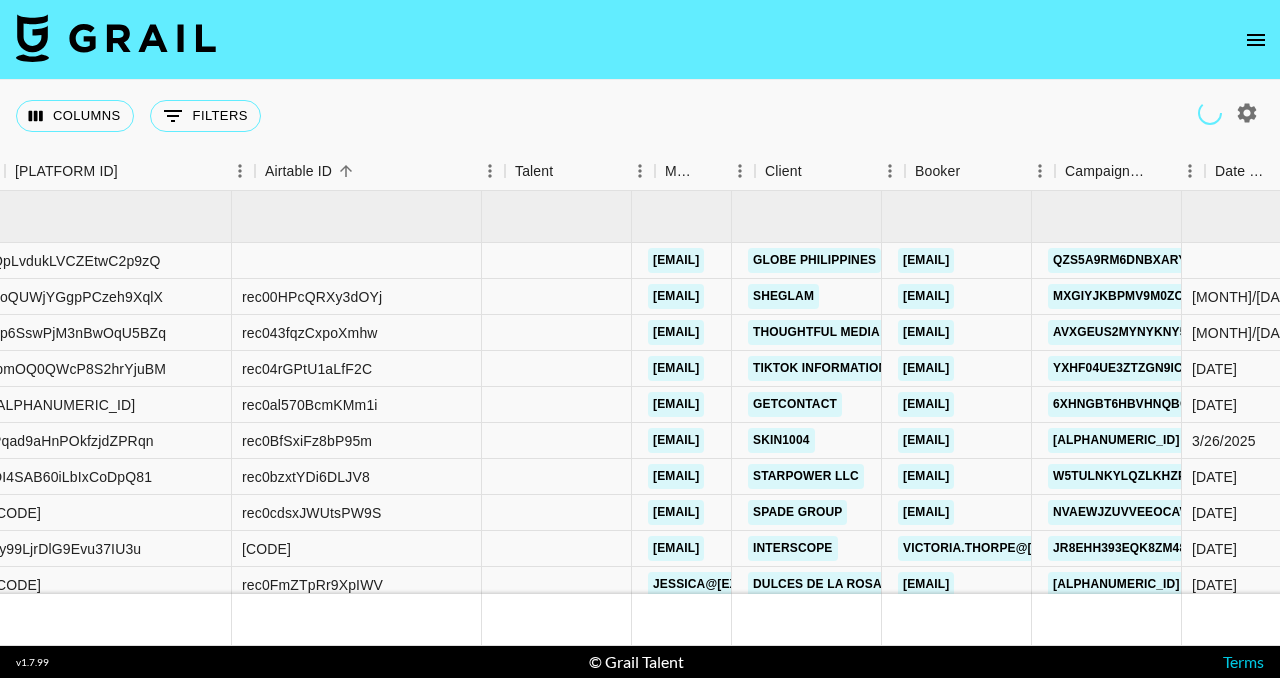 scroll, scrollTop: 0, scrollLeft: 204, axis: horizontal 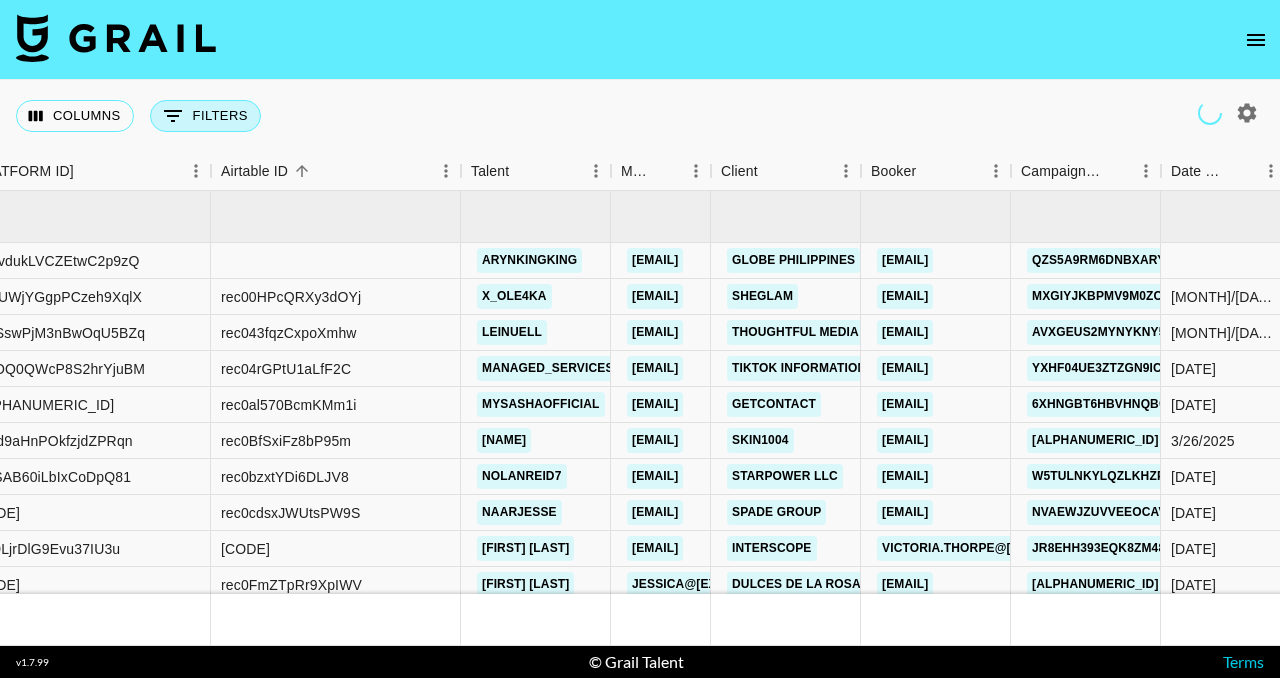 click on "0 Filters" at bounding box center [205, 116] 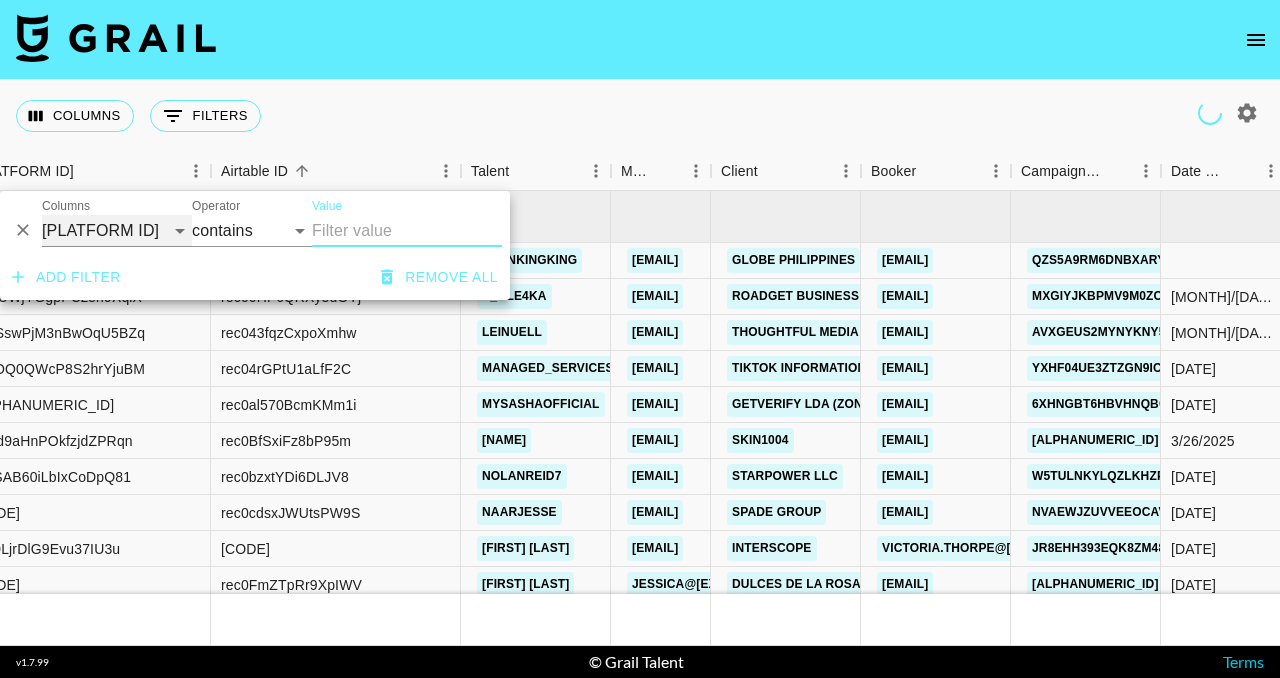 click on "Grail Platform ID Airtable ID Talent Manager Client Booker Campaign (Type) Date Created Created by Grail Team Month Due Currency Booking Price Creator Commmission Override External Commission Expenses: Remove Commission? Commission Status Video Link Boost Code Special Booking Type PO Number Invoice Notes Uniport Contact Email Contract File Payment Sent Payment Sent Date Invoice Link" at bounding box center [117, 231] 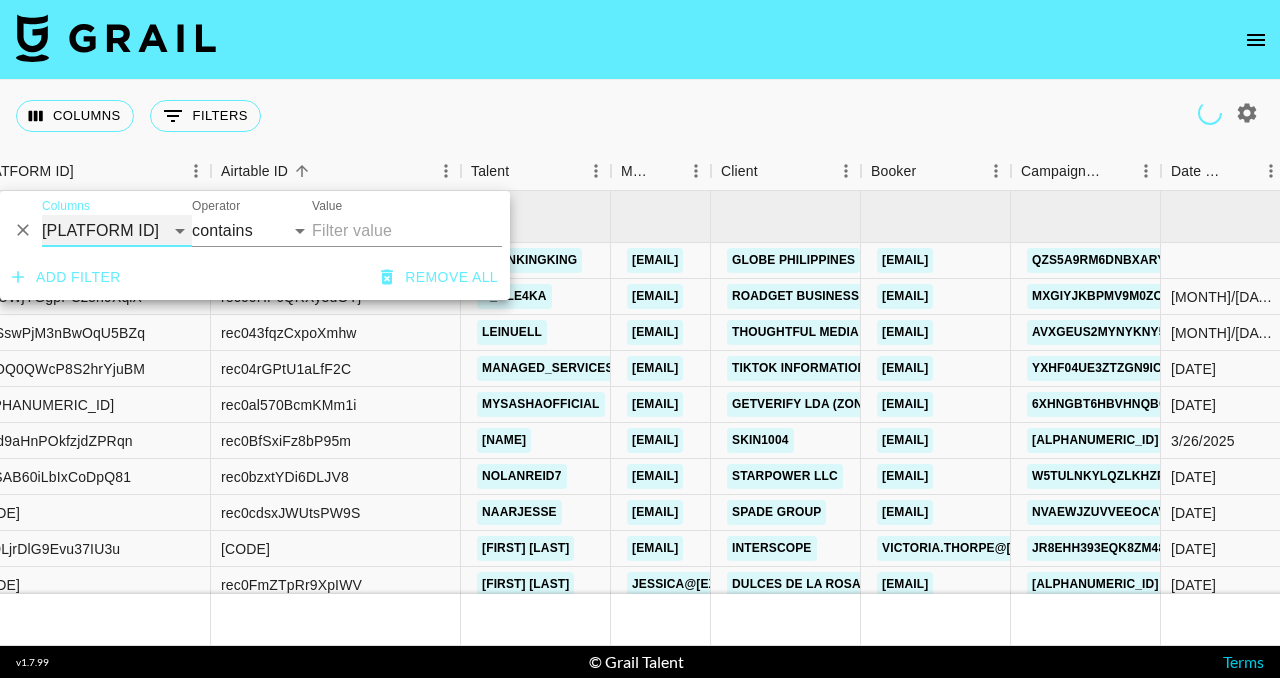 select on "clientId" 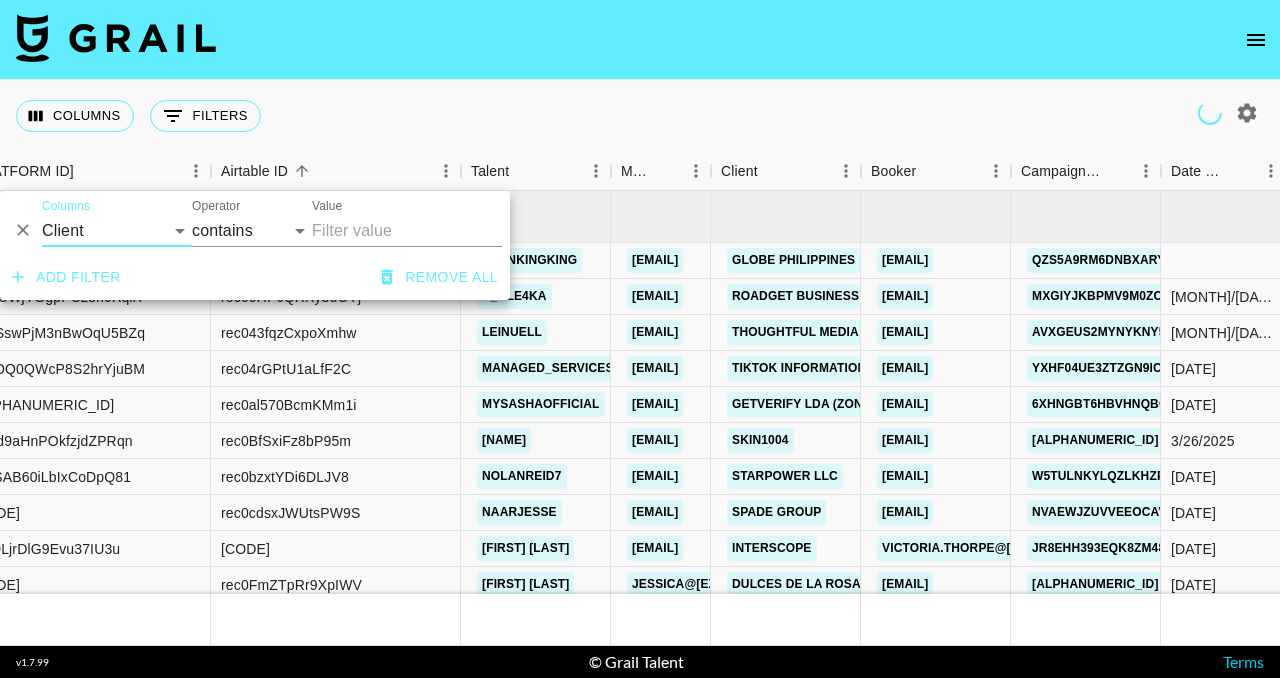 select on "is" 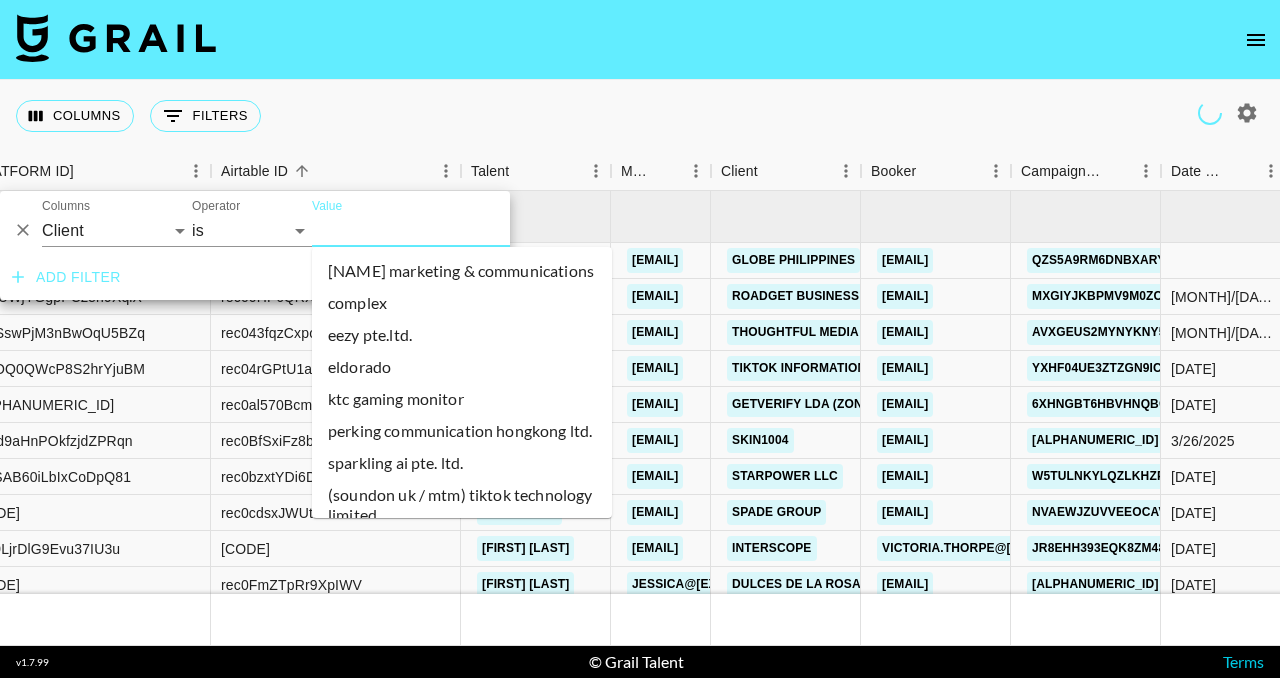click on "Value" at bounding box center [447, 230] 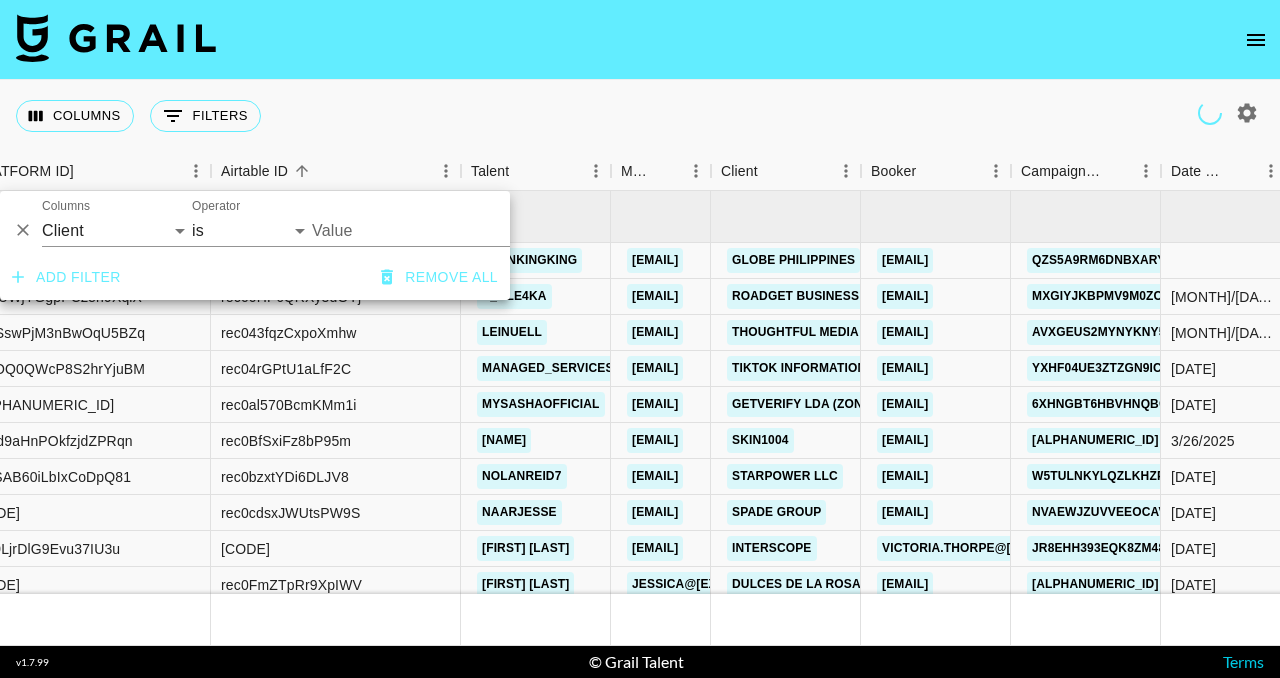click on "Value" at bounding box center [447, 230] 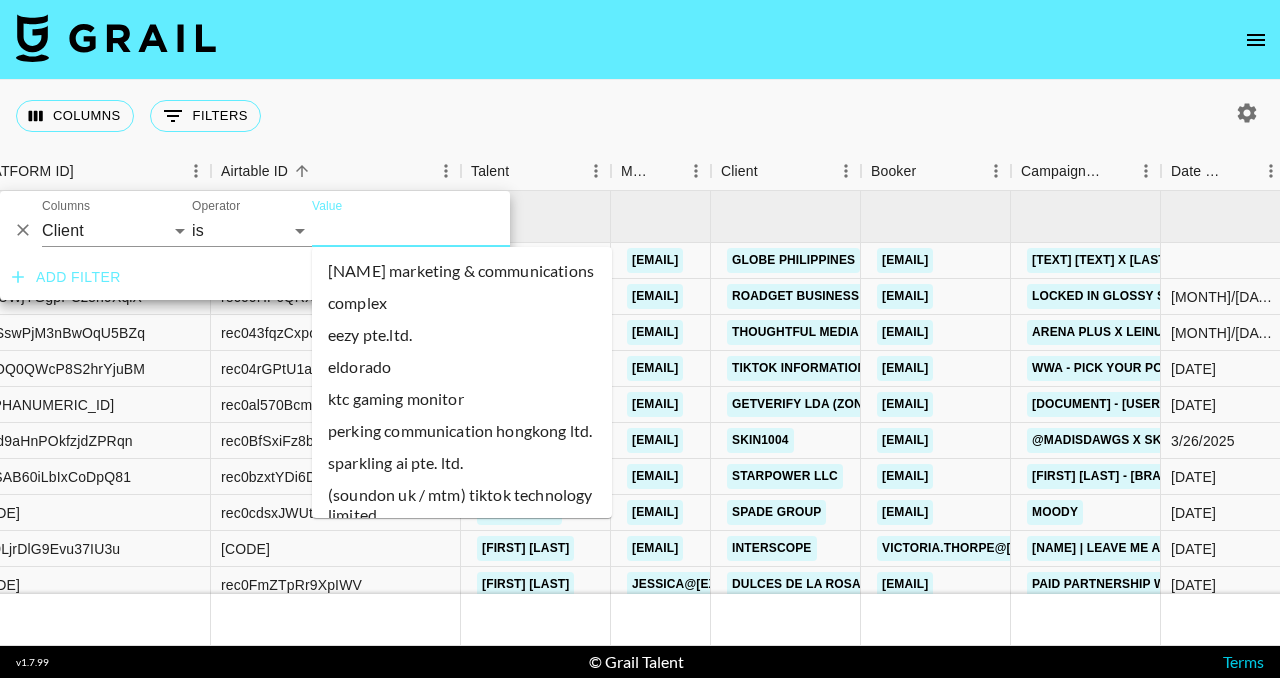 click on "Value" at bounding box center (447, 230) 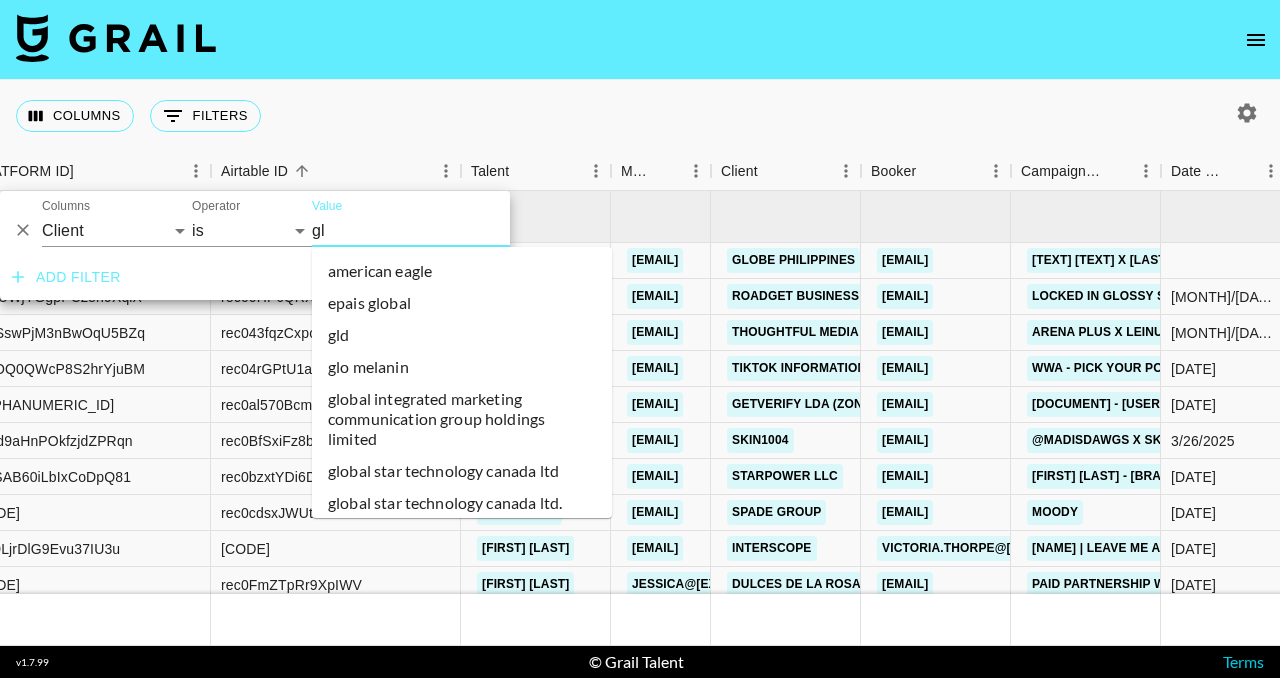 type on "g" 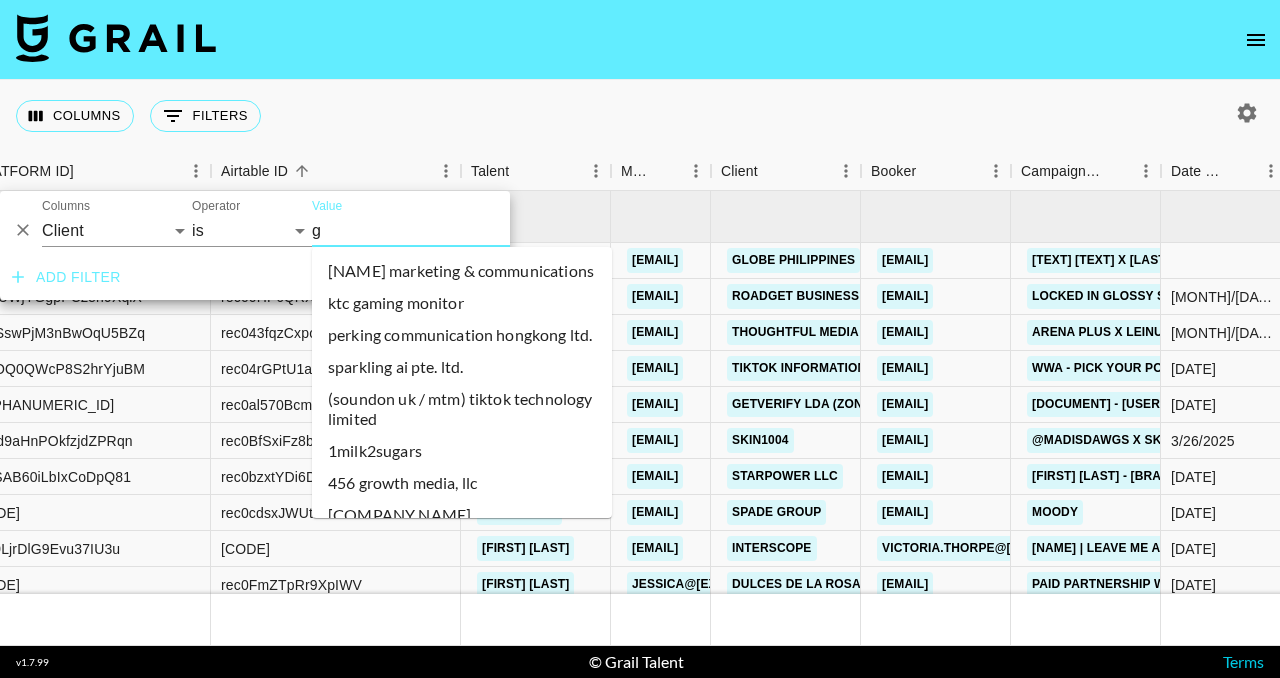 type 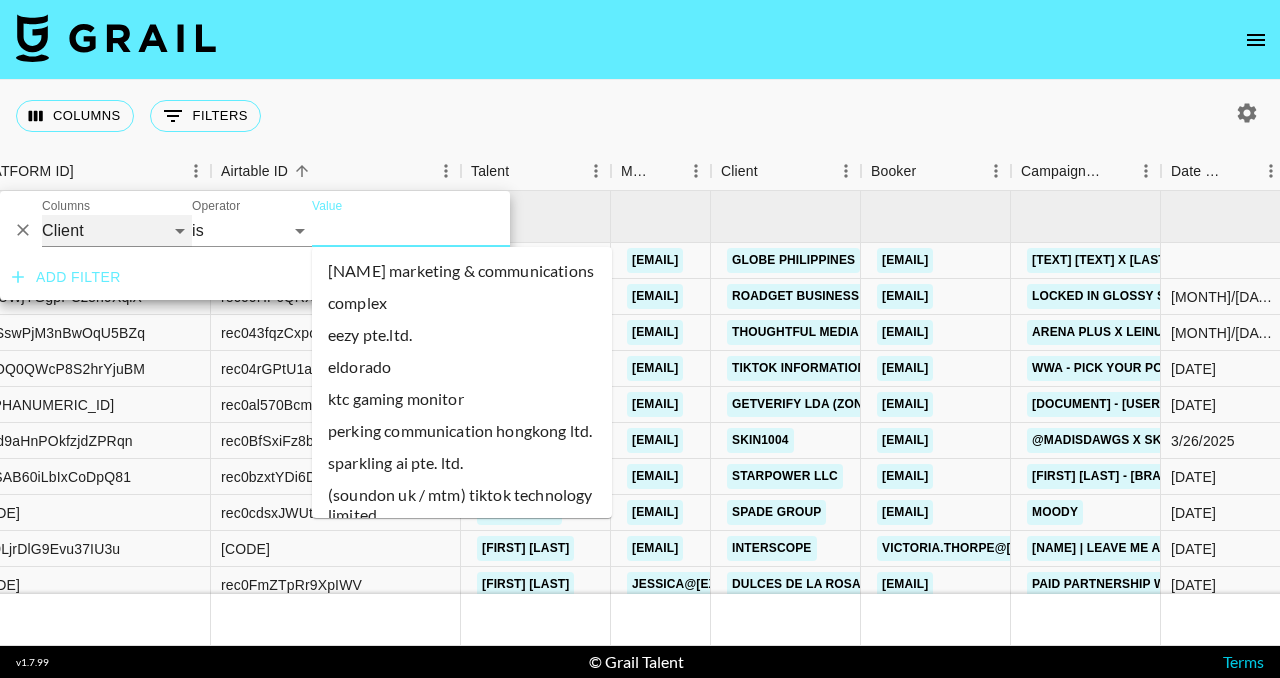 click on "Grail Platform ID Airtable ID Talent Manager Client Booker Campaign (Type) Date Created Created by Grail Team Month Due Currency Booking Price Creator Commmission Override External Commission Expenses: Remove Commission? Commission Status Video Link Boost Code Special Booking Type PO Number Invoice Notes Uniport Contact Email Contract File Payment Sent Payment Sent Date Invoice Link" at bounding box center [117, 231] 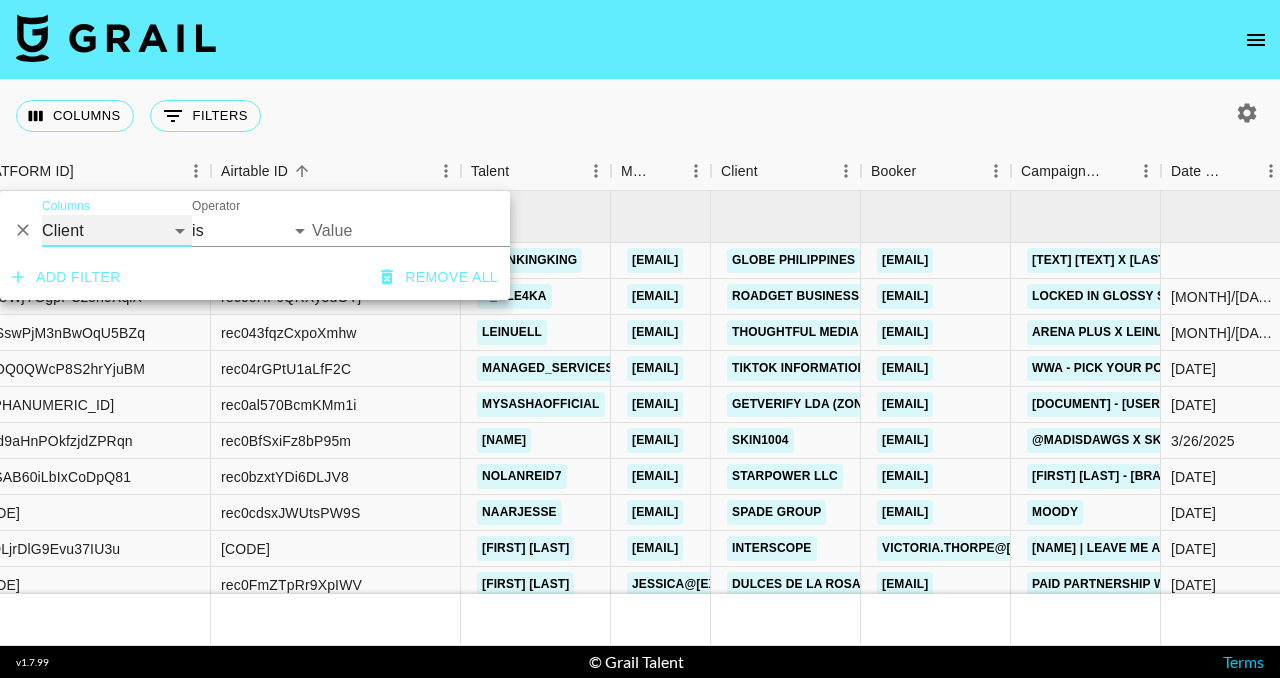 select on "[BOOKER_ID]" 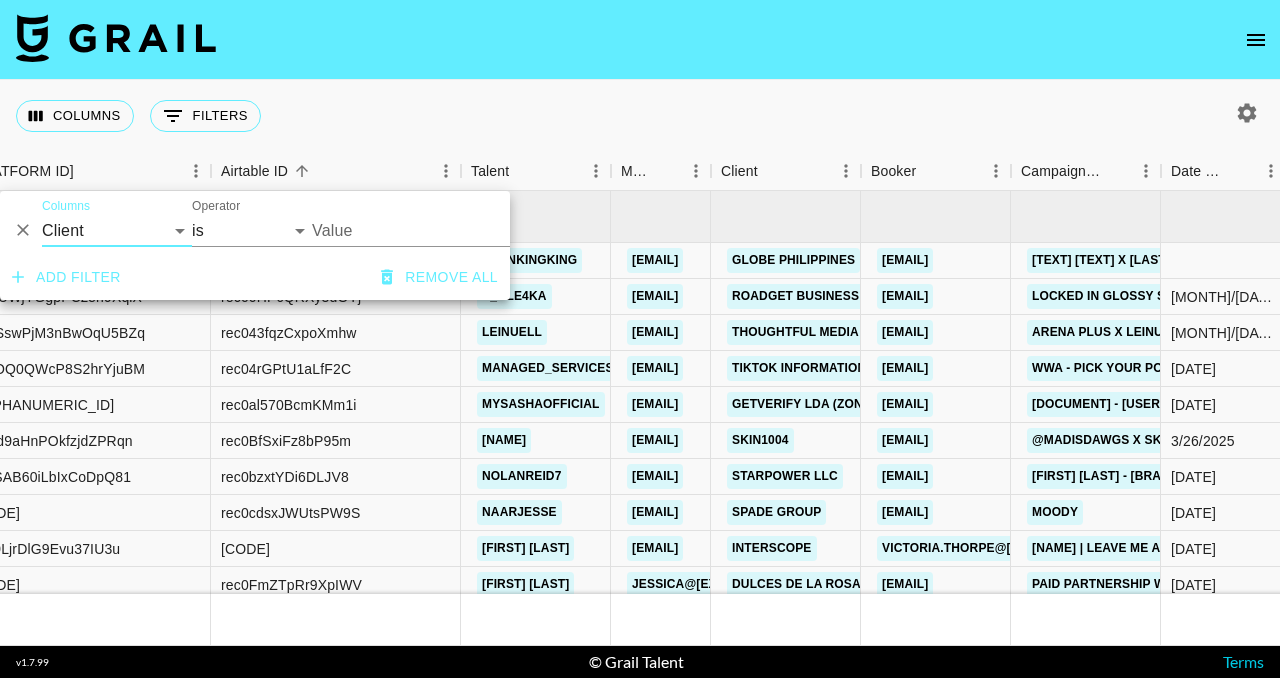 click on "Value" at bounding box center [447, 230] 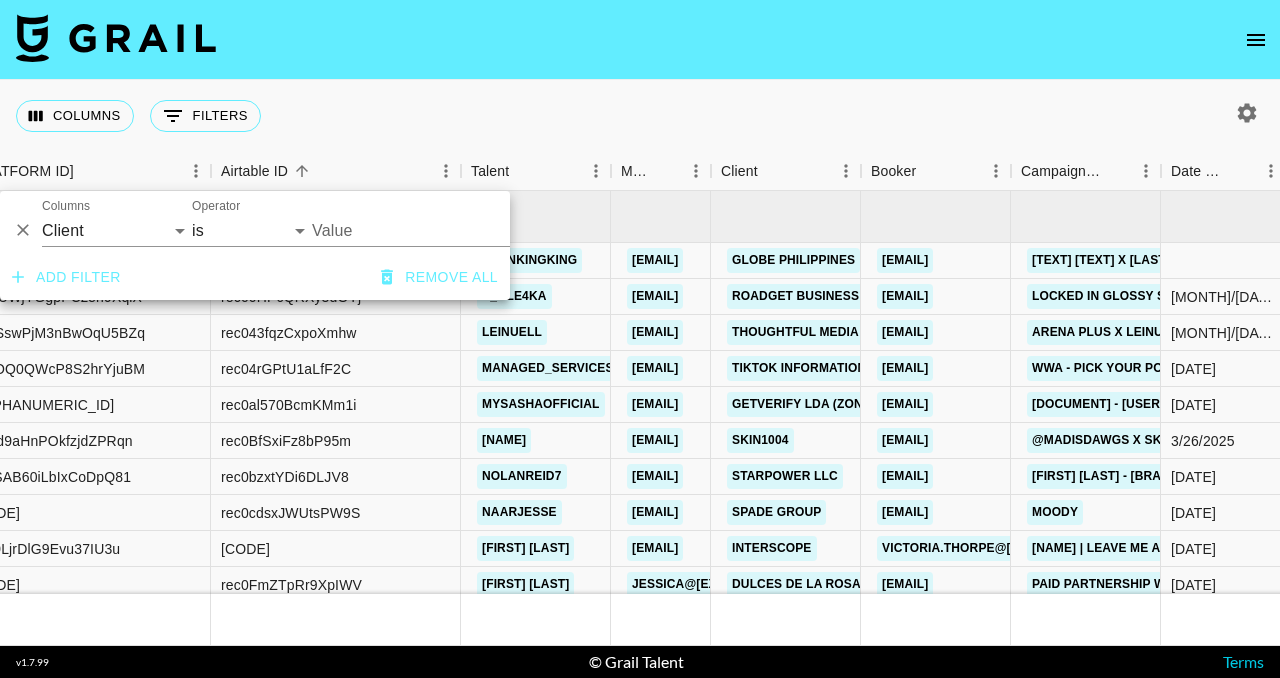 click on "Value" at bounding box center (447, 230) 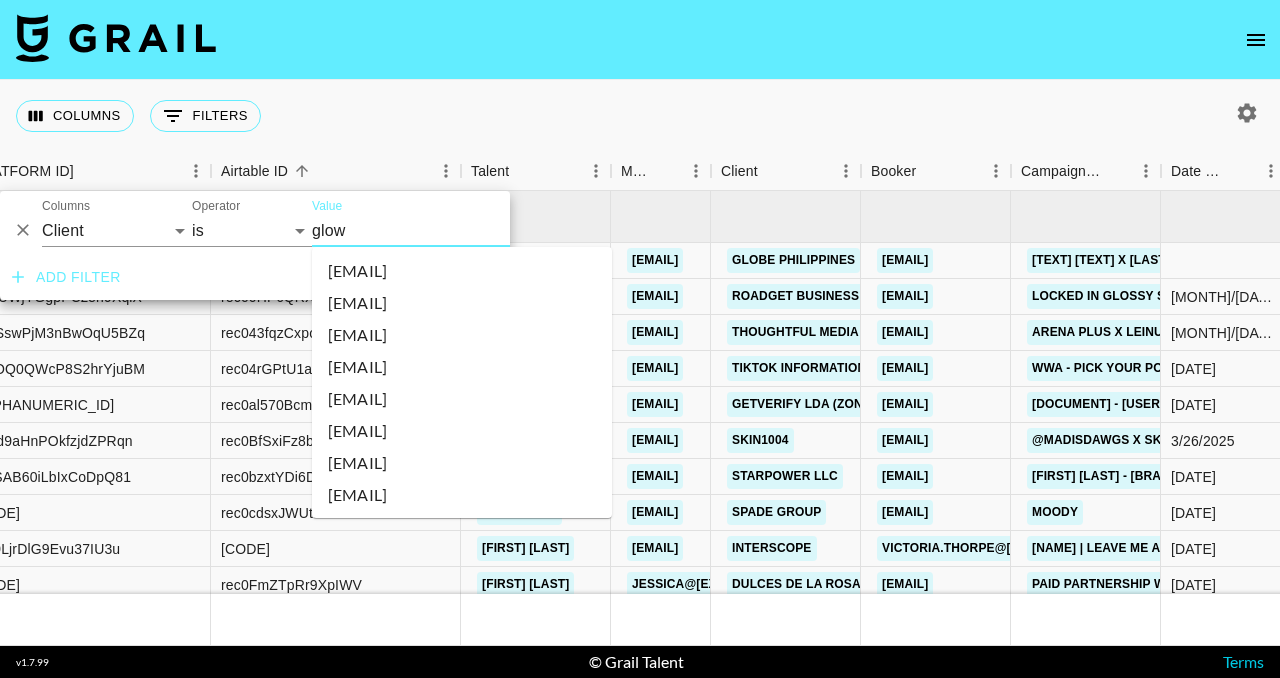 type on "glow" 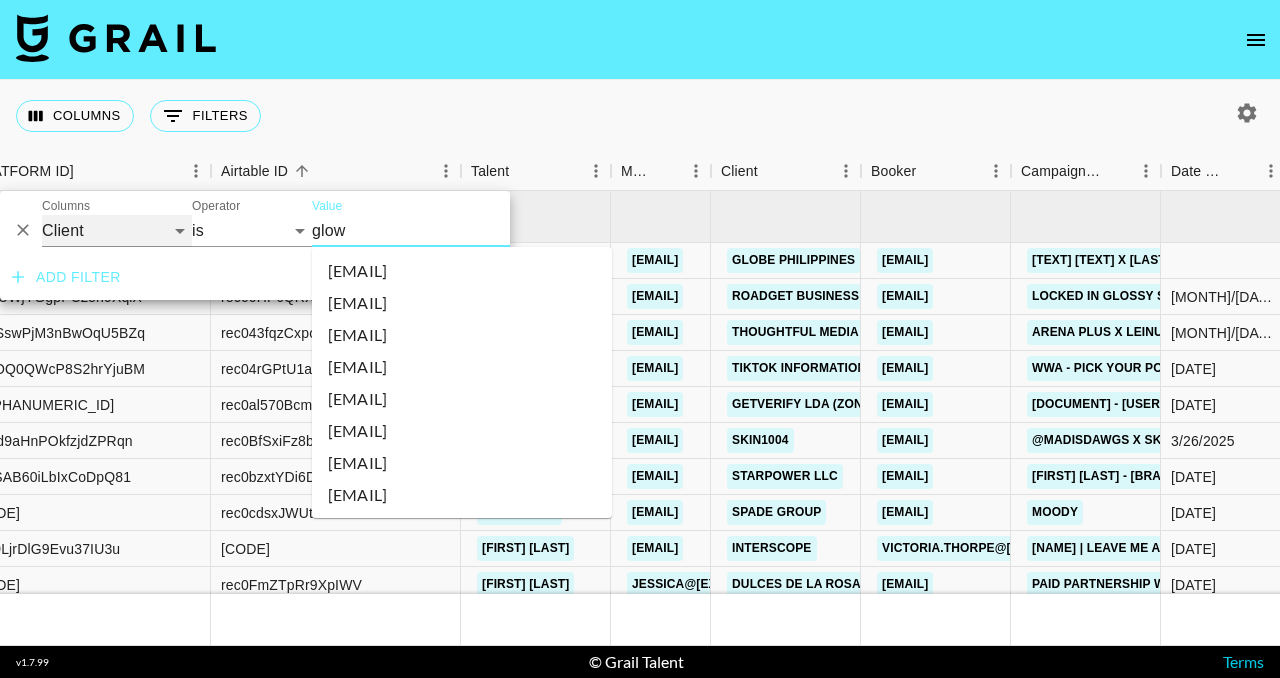 type 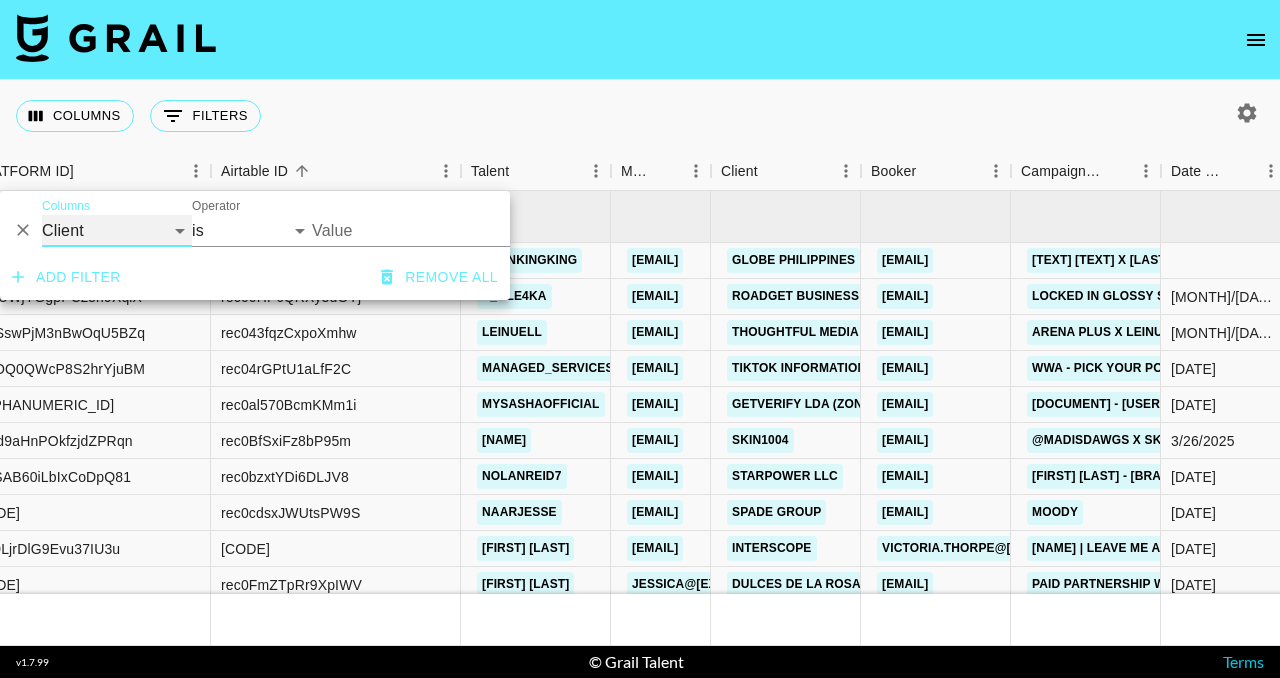 select on "campaign" 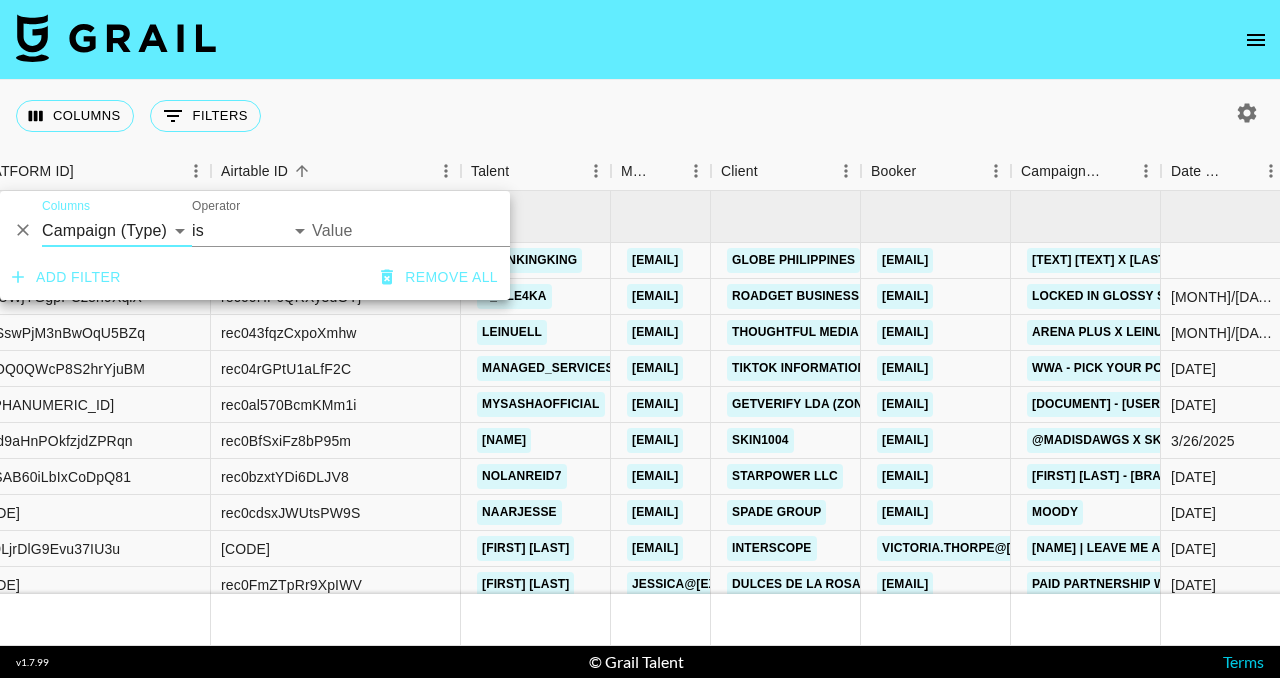 select on "contains" 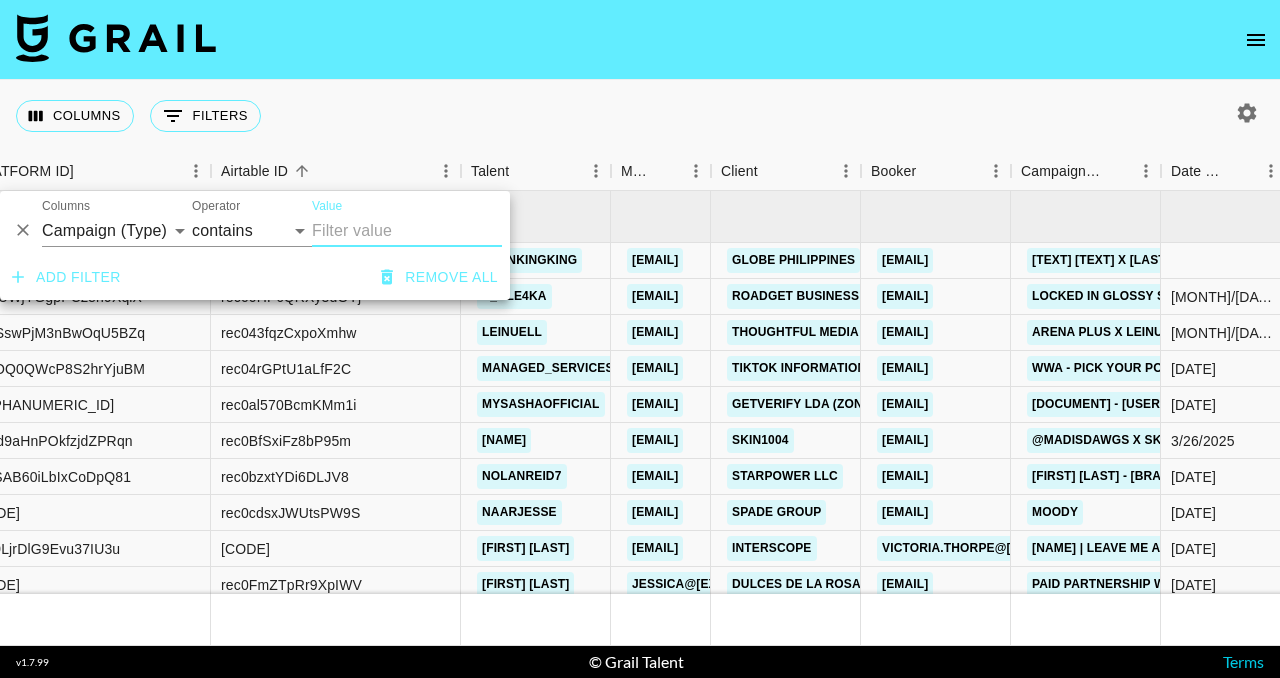click on "Value" at bounding box center (407, 231) 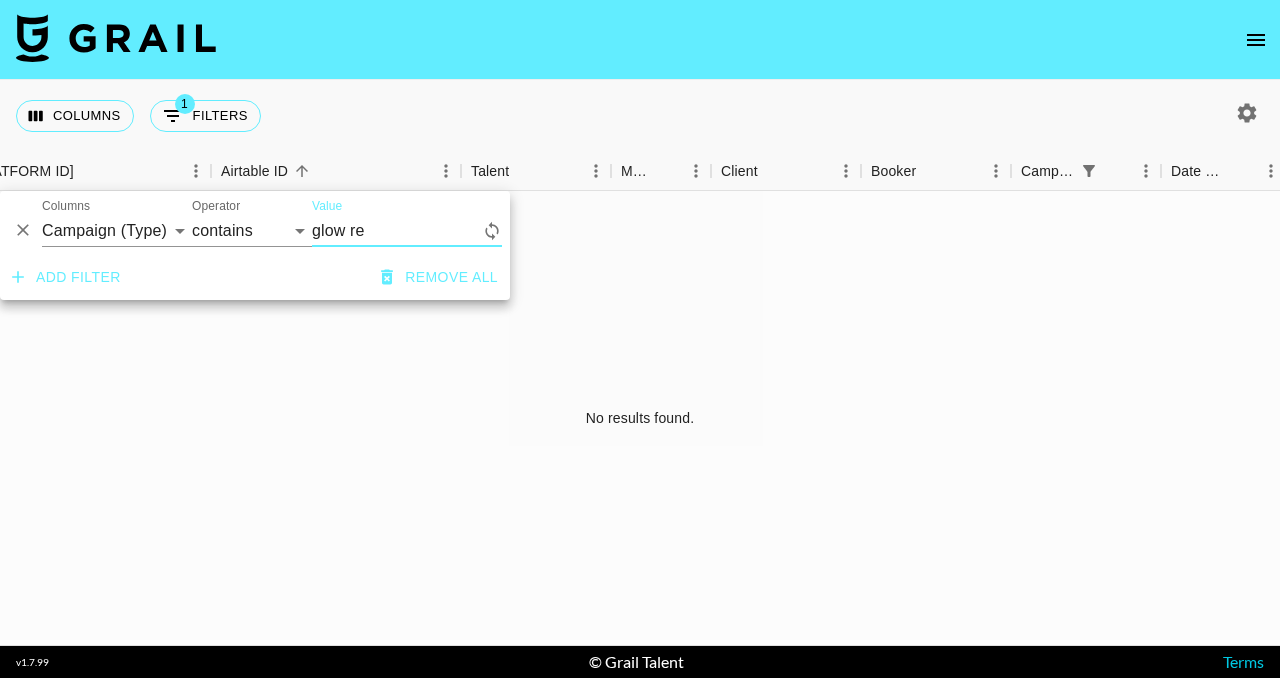 type on "glow re" 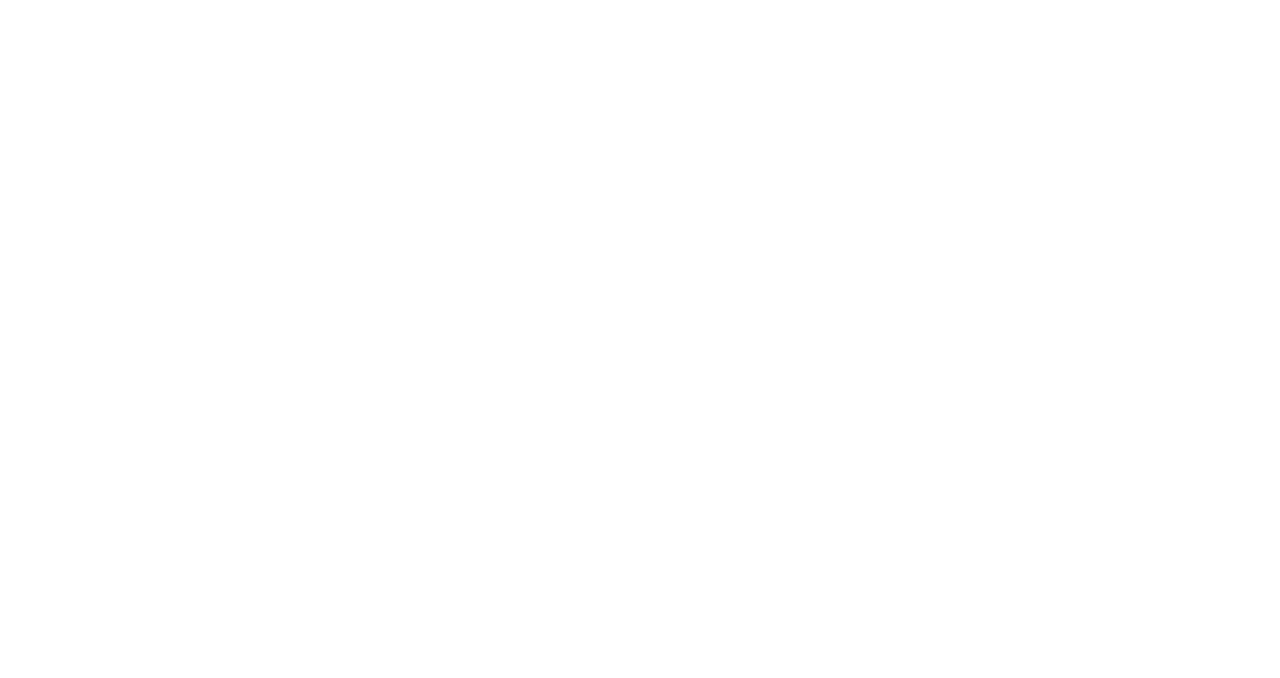 scroll, scrollTop: 0, scrollLeft: 0, axis: both 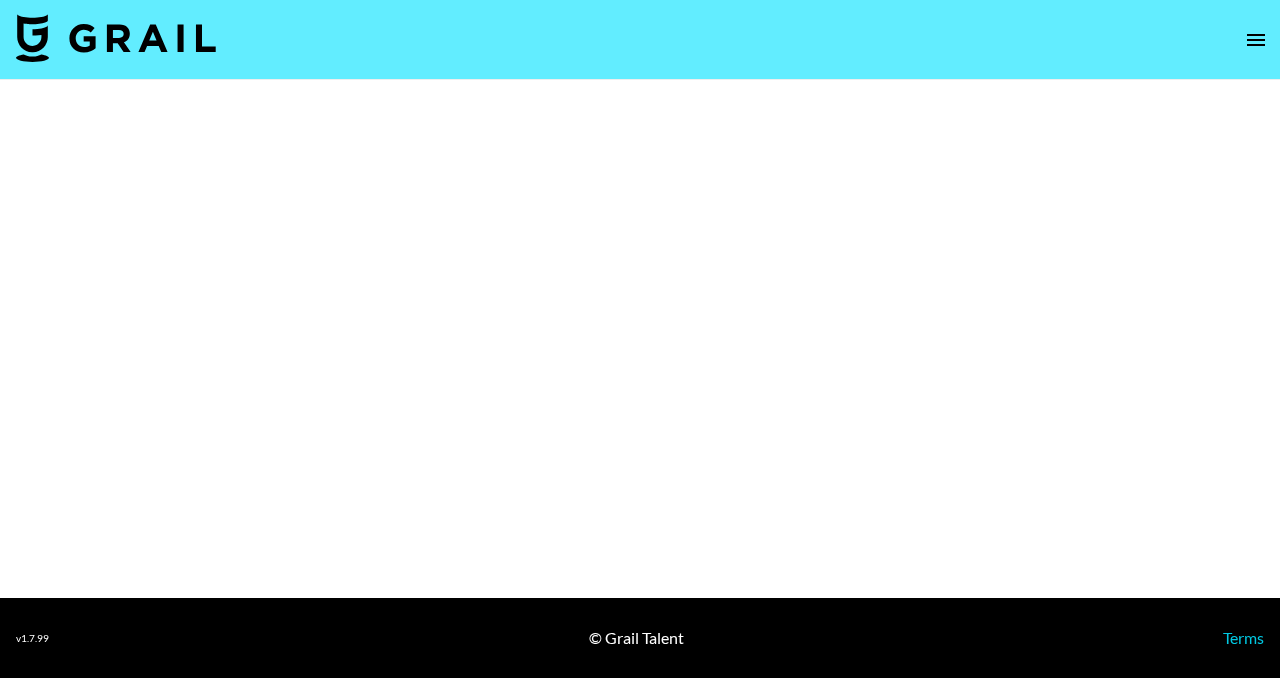 select on "Multi" 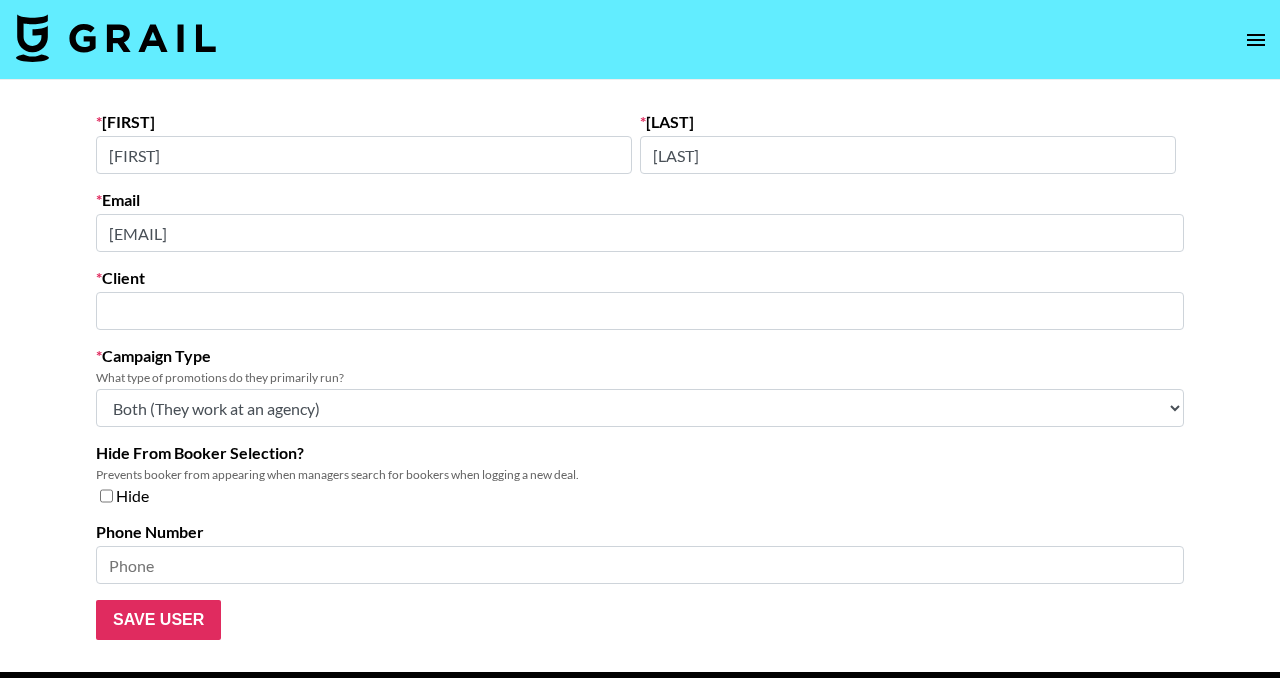 type on "Marque of Brands Americas LLC" 